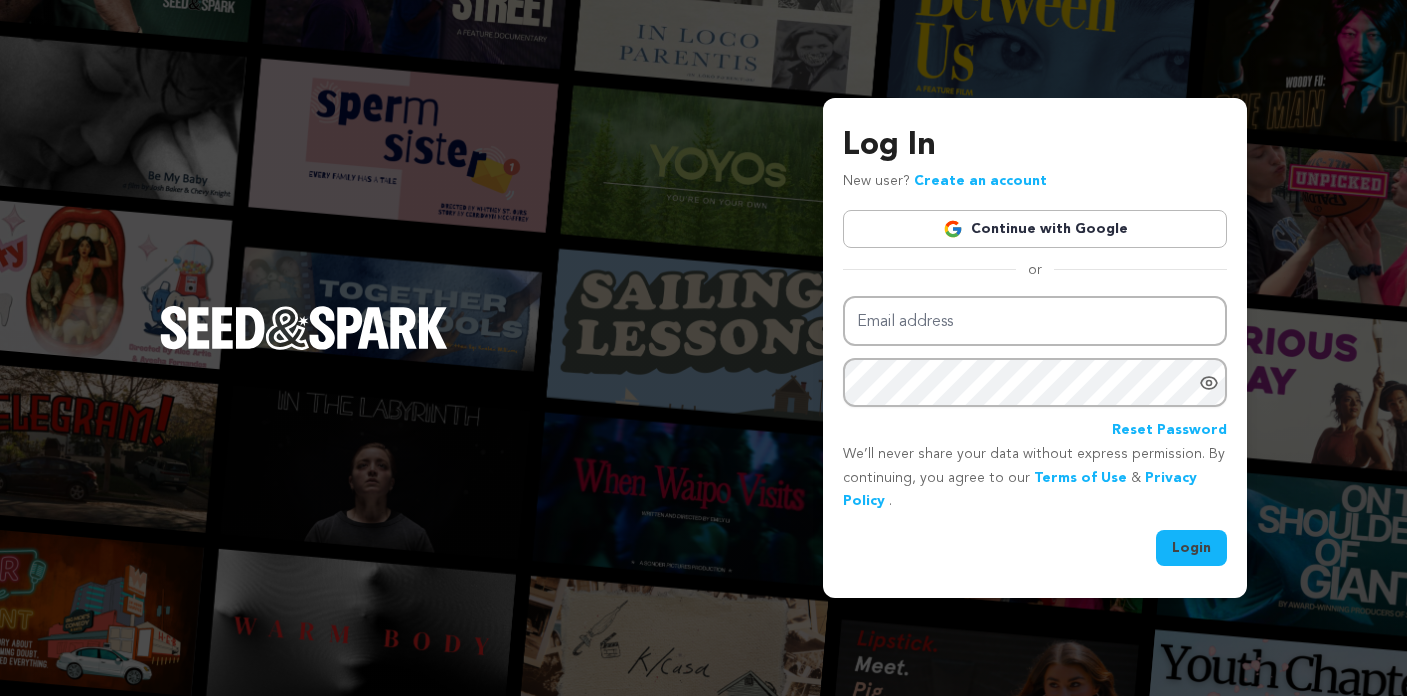 drag, startPoint x: 0, startPoint y: 0, endPoint x: 942, endPoint y: 330, distance: 998.13025 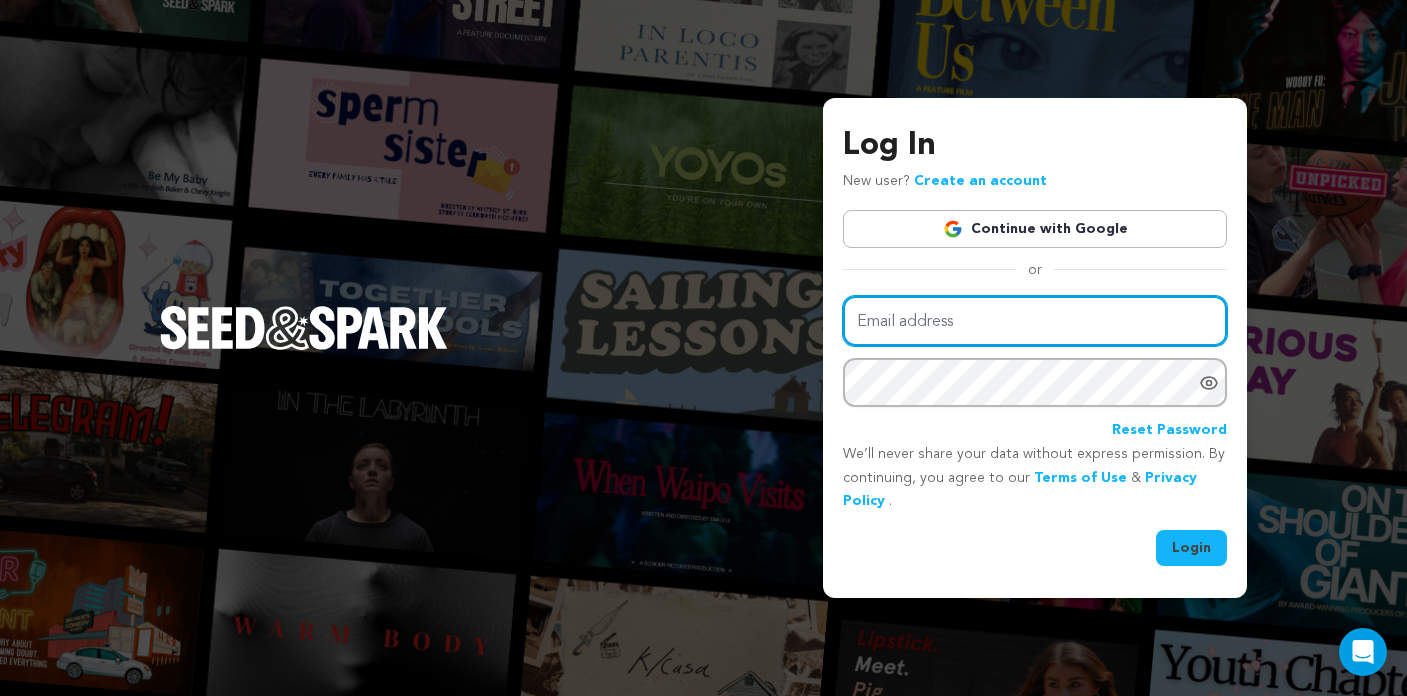 type on "oliviahansen7@gmail.com" 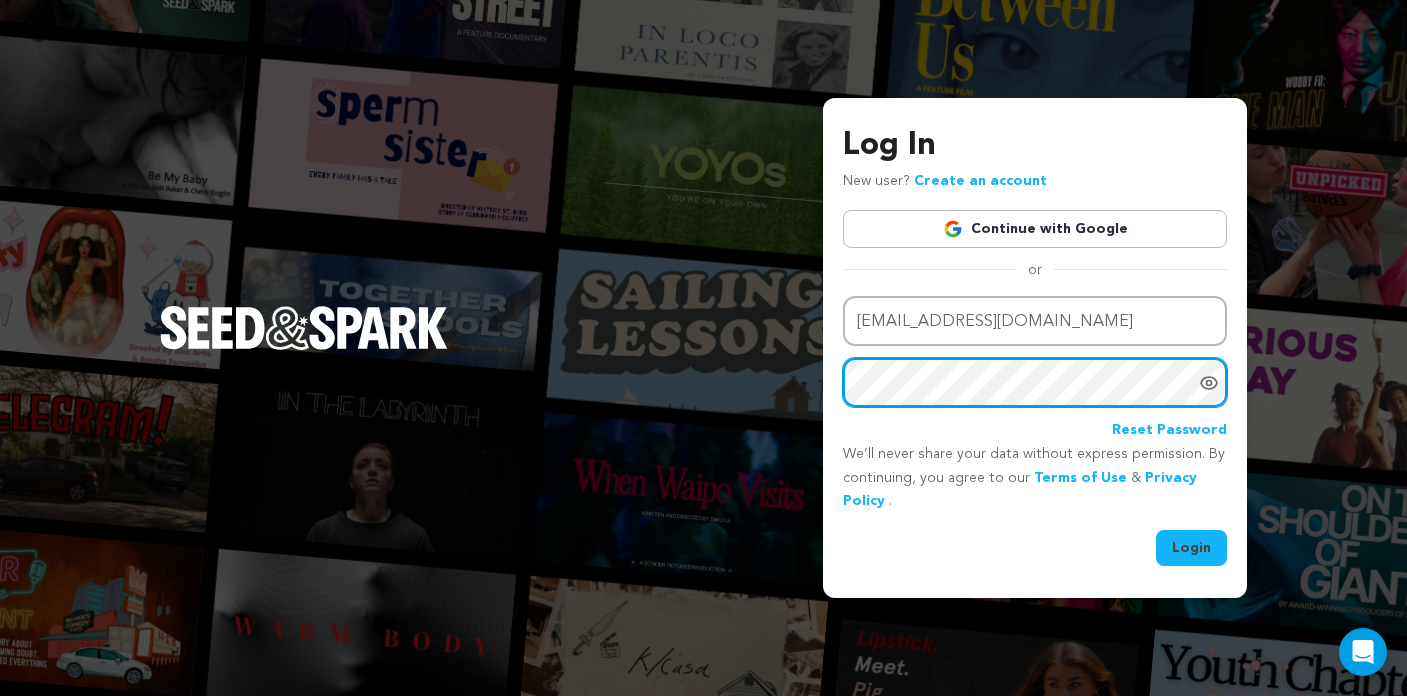 click on "Login" at bounding box center [1191, 548] 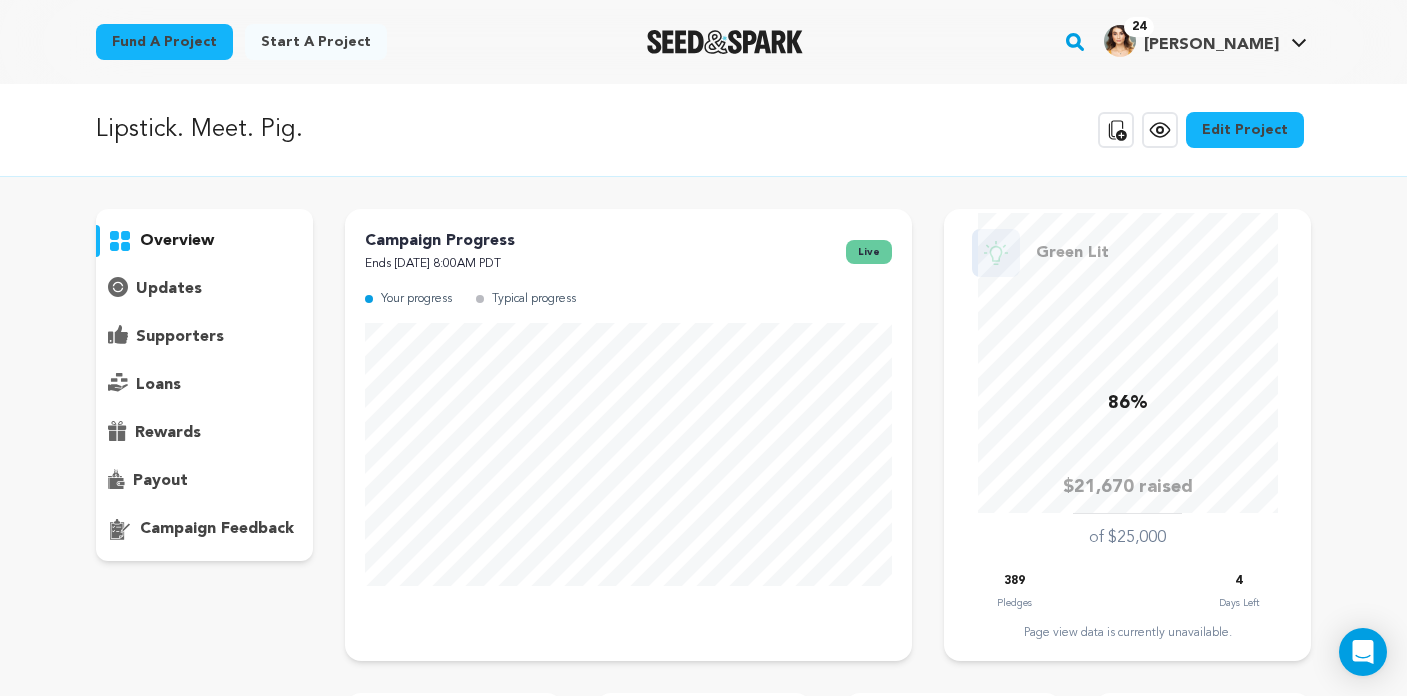 scroll, scrollTop: 0, scrollLeft: 0, axis: both 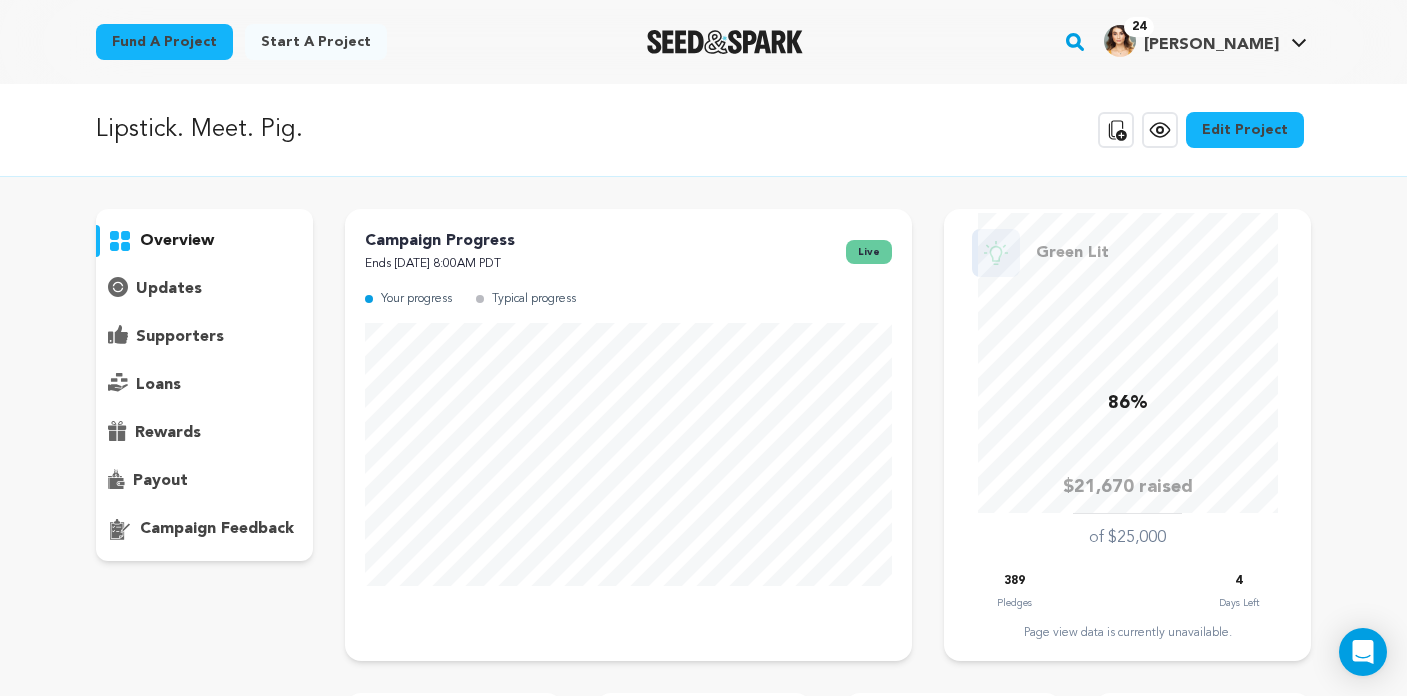 click on "supporters" at bounding box center [180, 337] 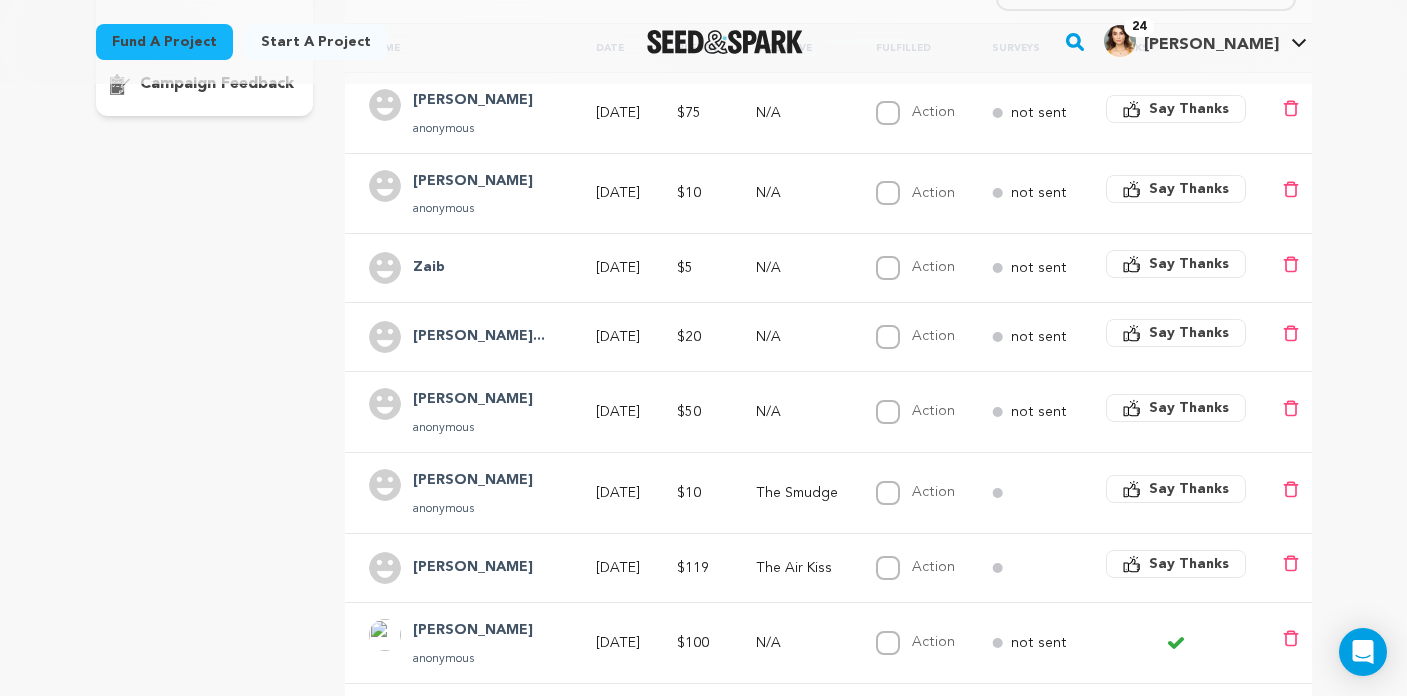 scroll, scrollTop: 443, scrollLeft: 0, axis: vertical 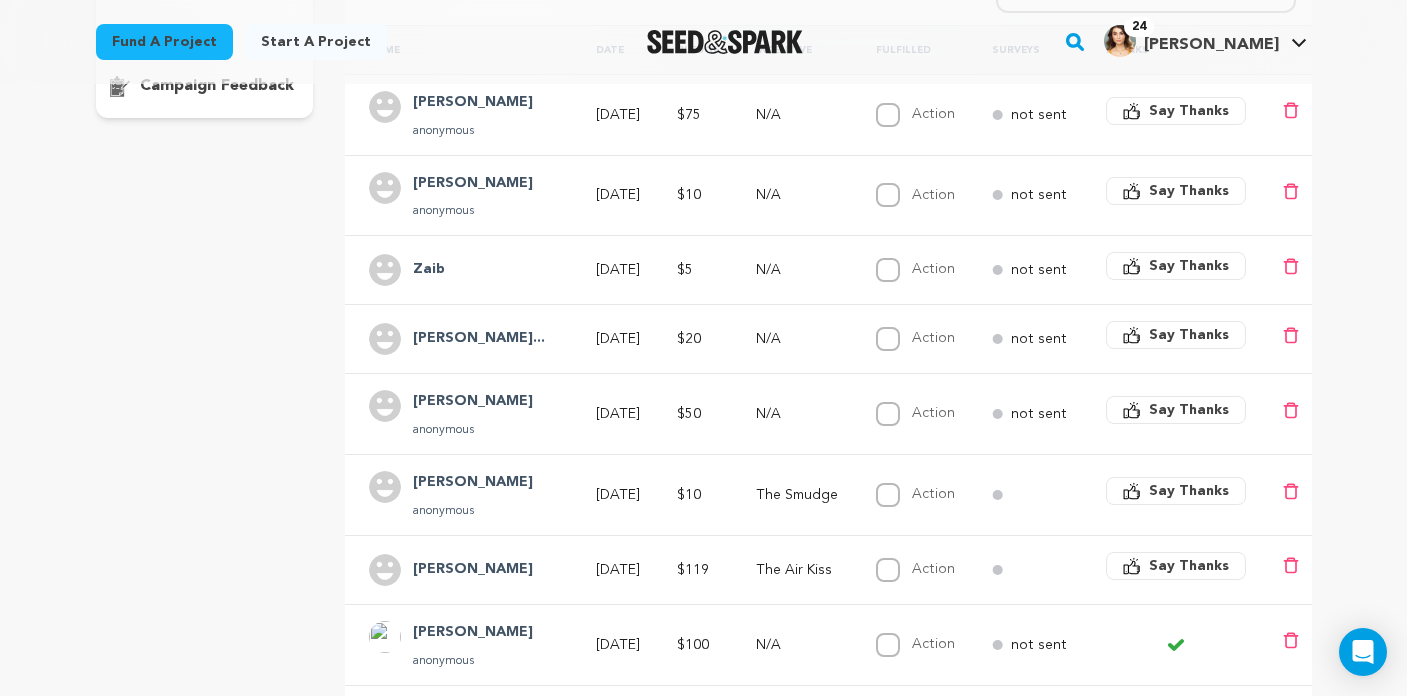 click on "Say Thanks" at bounding box center (1189, 566) 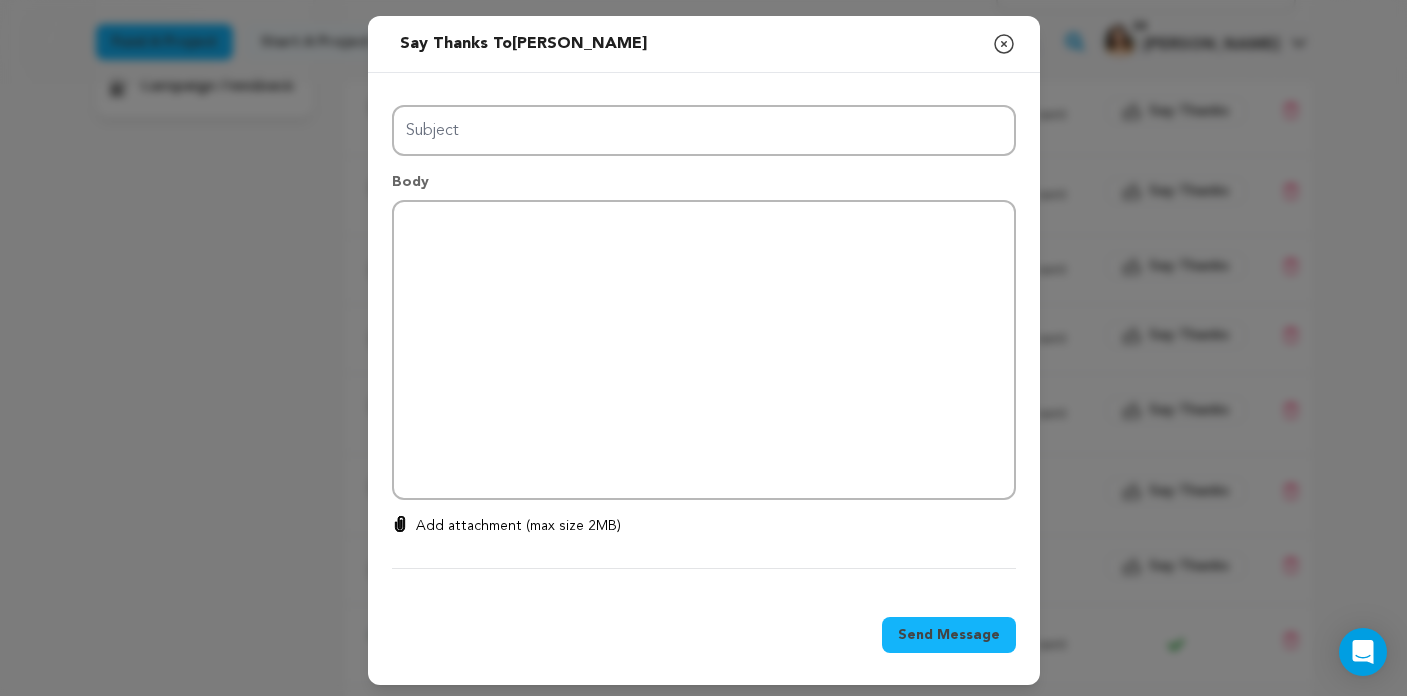 type on "Thanks for your support!" 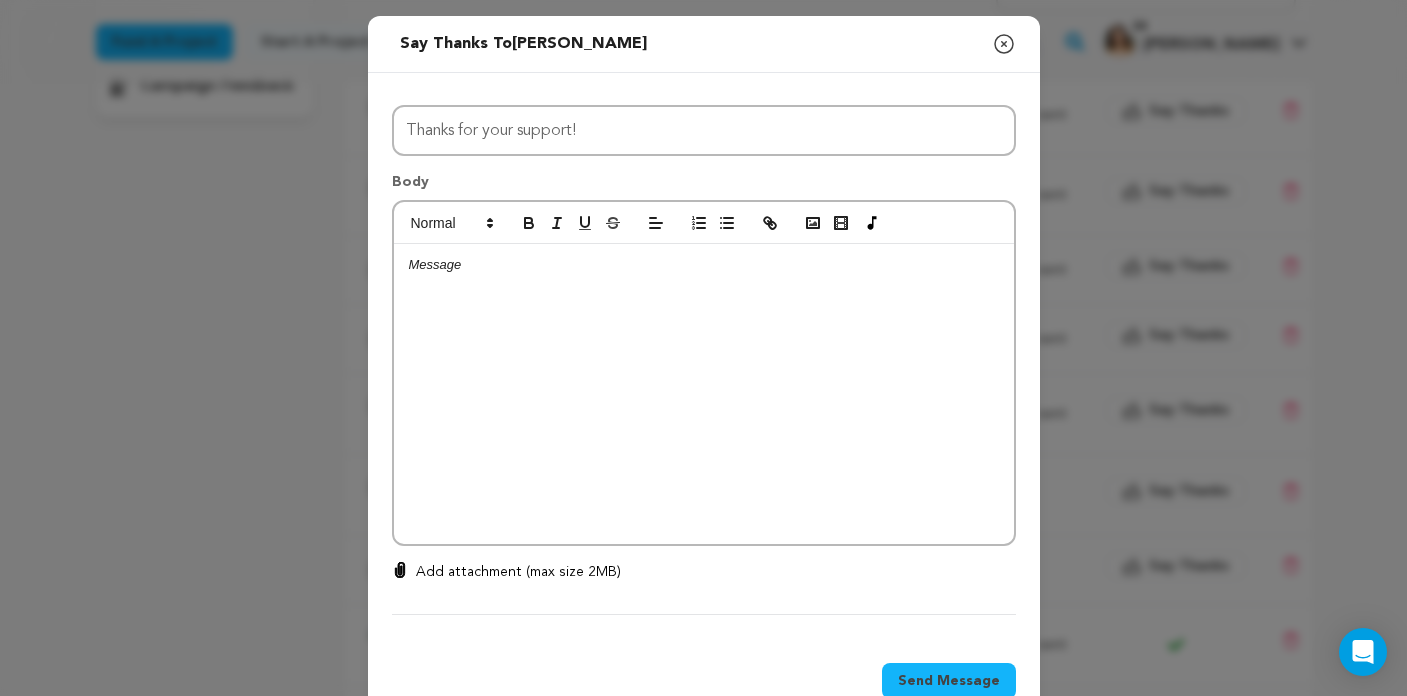 click at bounding box center [704, 394] 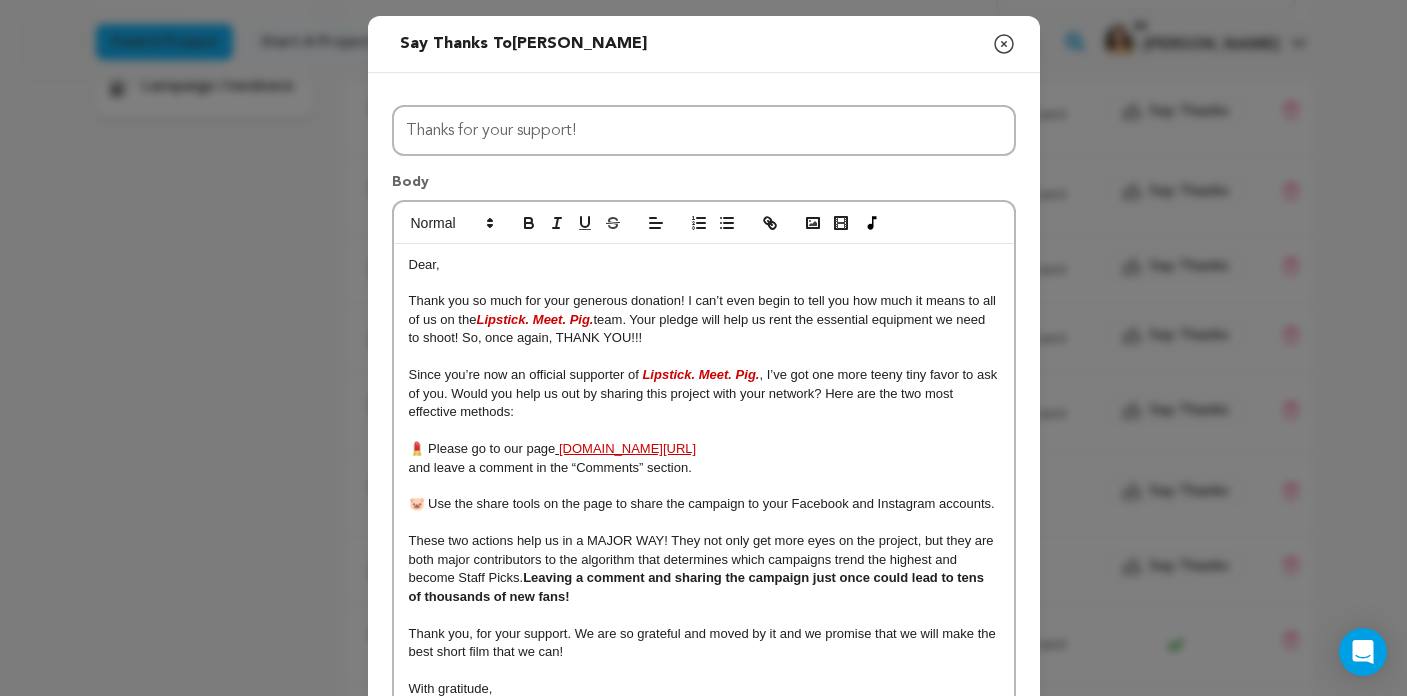 click on "Dear," at bounding box center (424, 264) 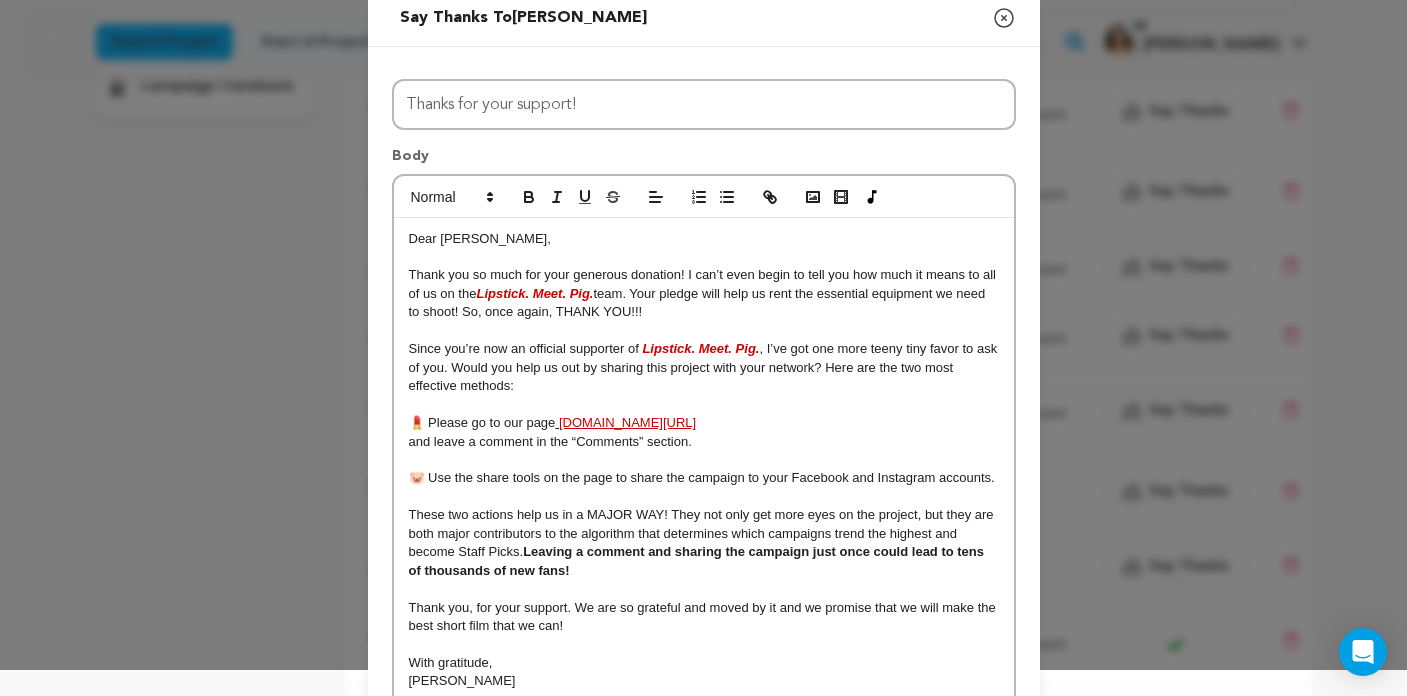 scroll, scrollTop: 172, scrollLeft: 0, axis: vertical 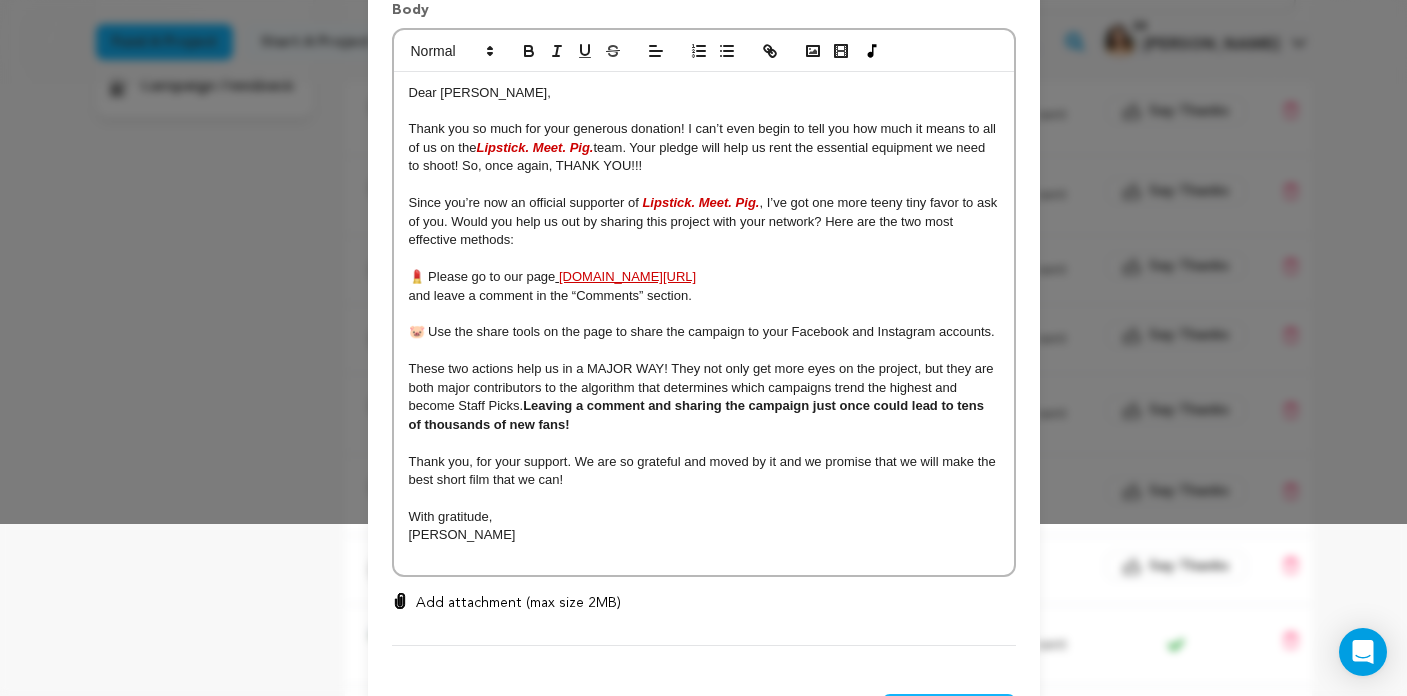 click on "Thank you, for your support. We are so grateful and moved by it and we promise that we will make the best short film that we can!" at bounding box center (704, 470) 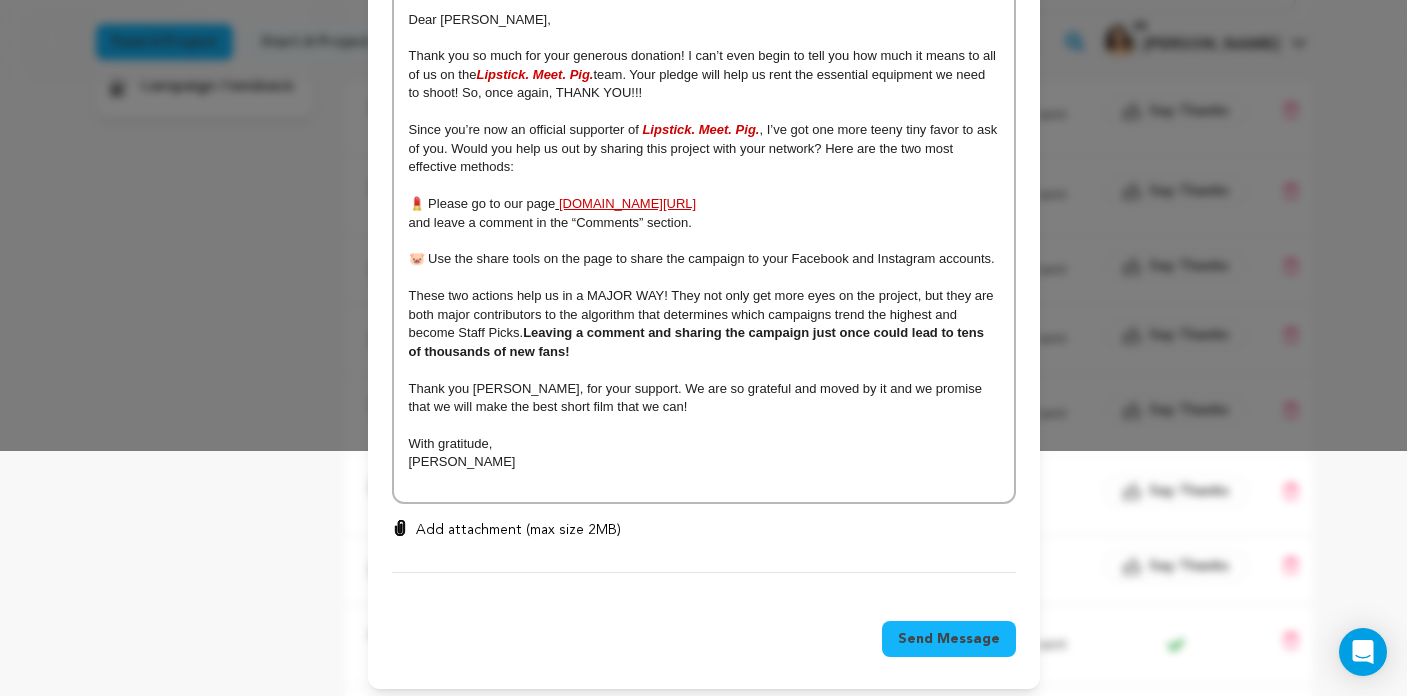scroll, scrollTop: 244, scrollLeft: 0, axis: vertical 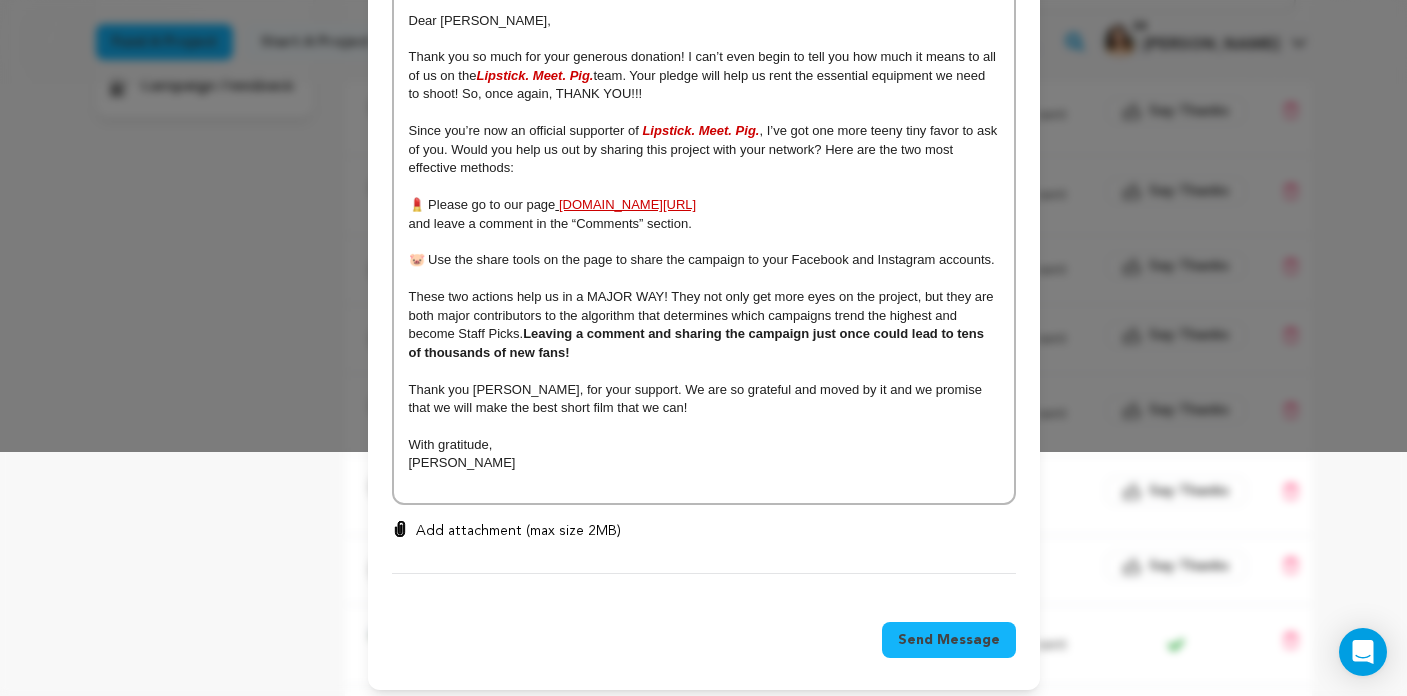 click on "Send Message" at bounding box center (949, 640) 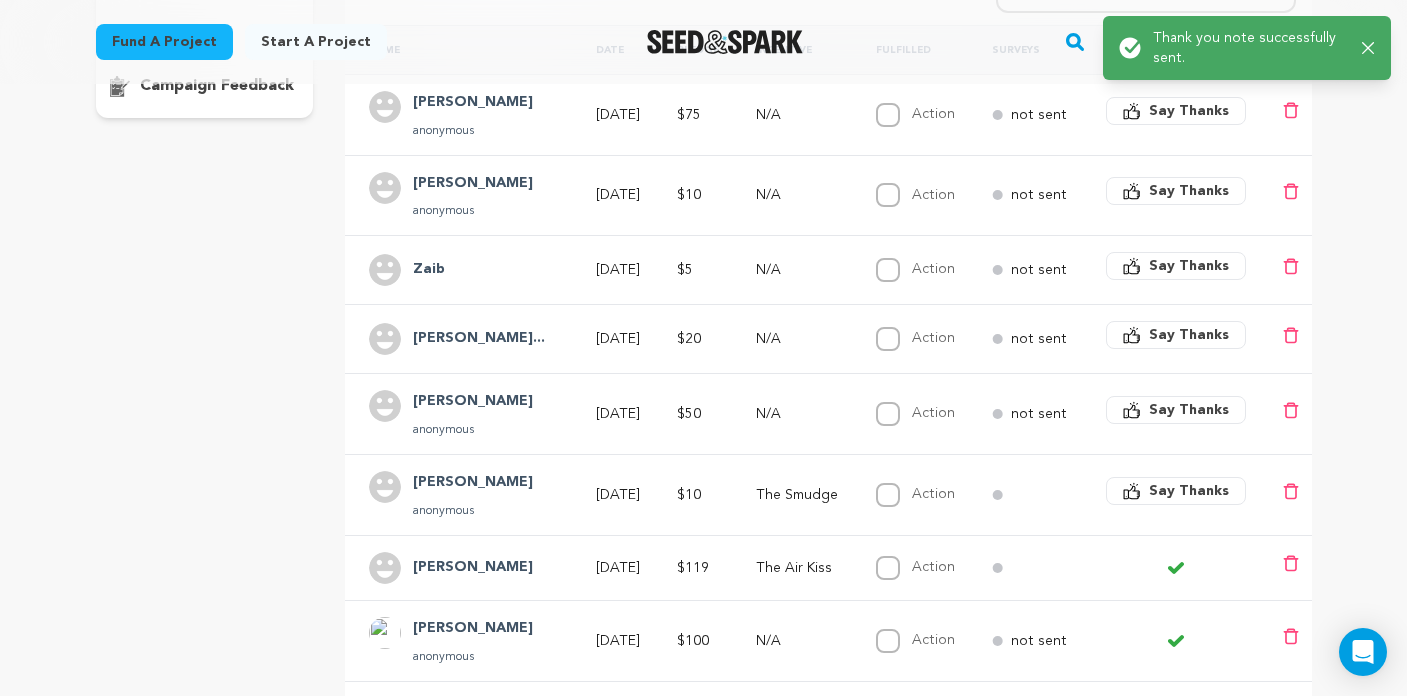 click on "Say Thanks" at bounding box center [1189, 491] 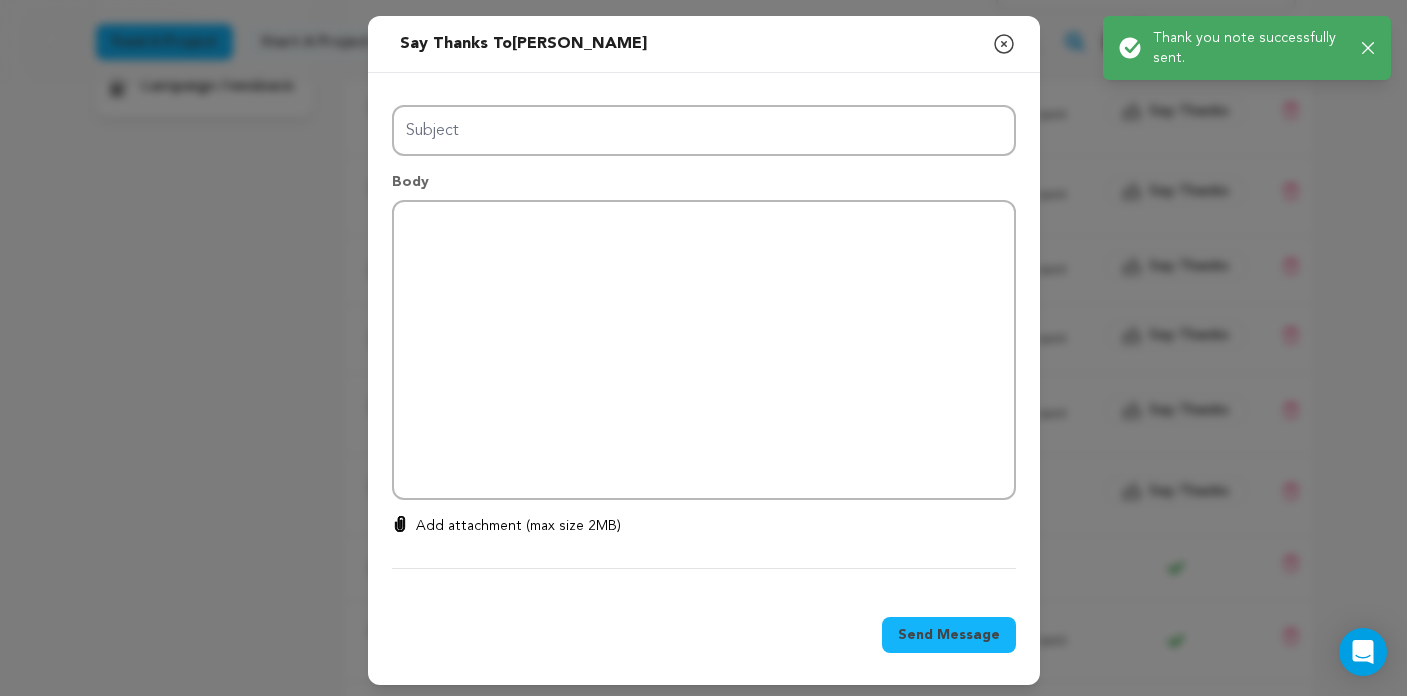 type on "Thanks for your support!" 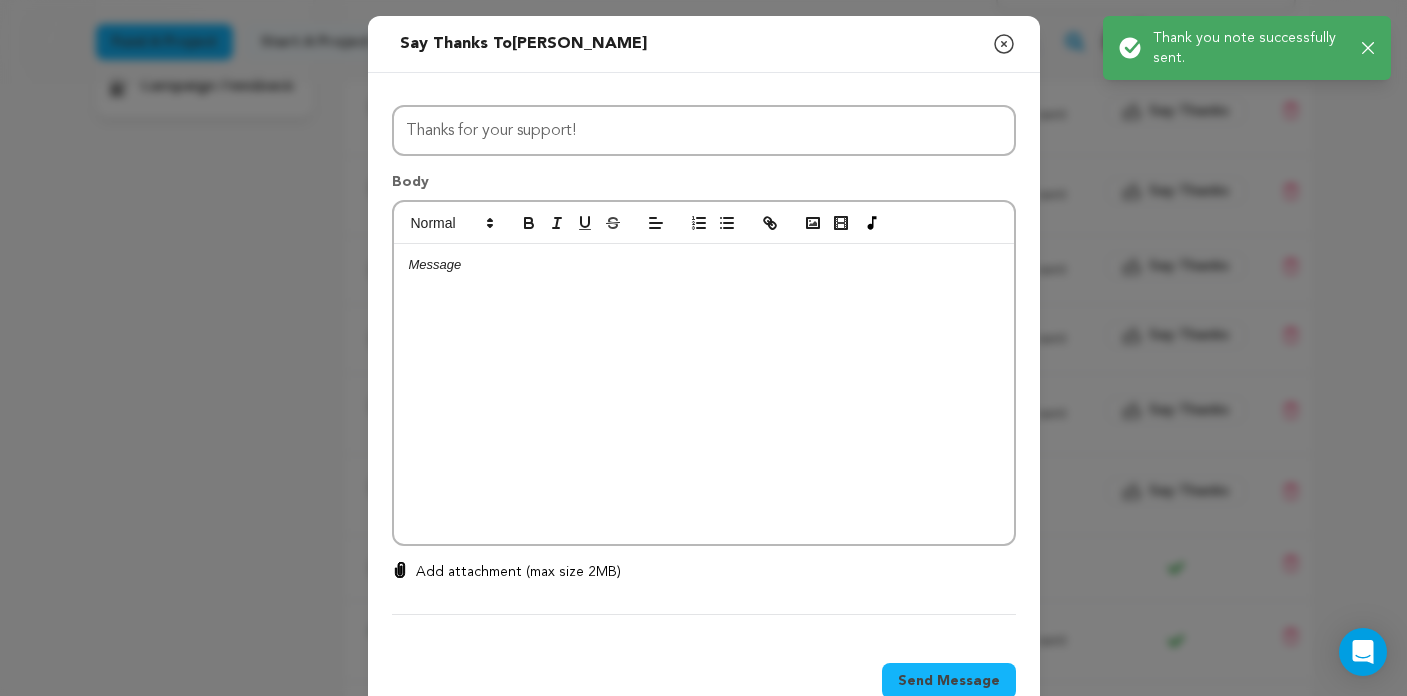 click at bounding box center [704, 394] 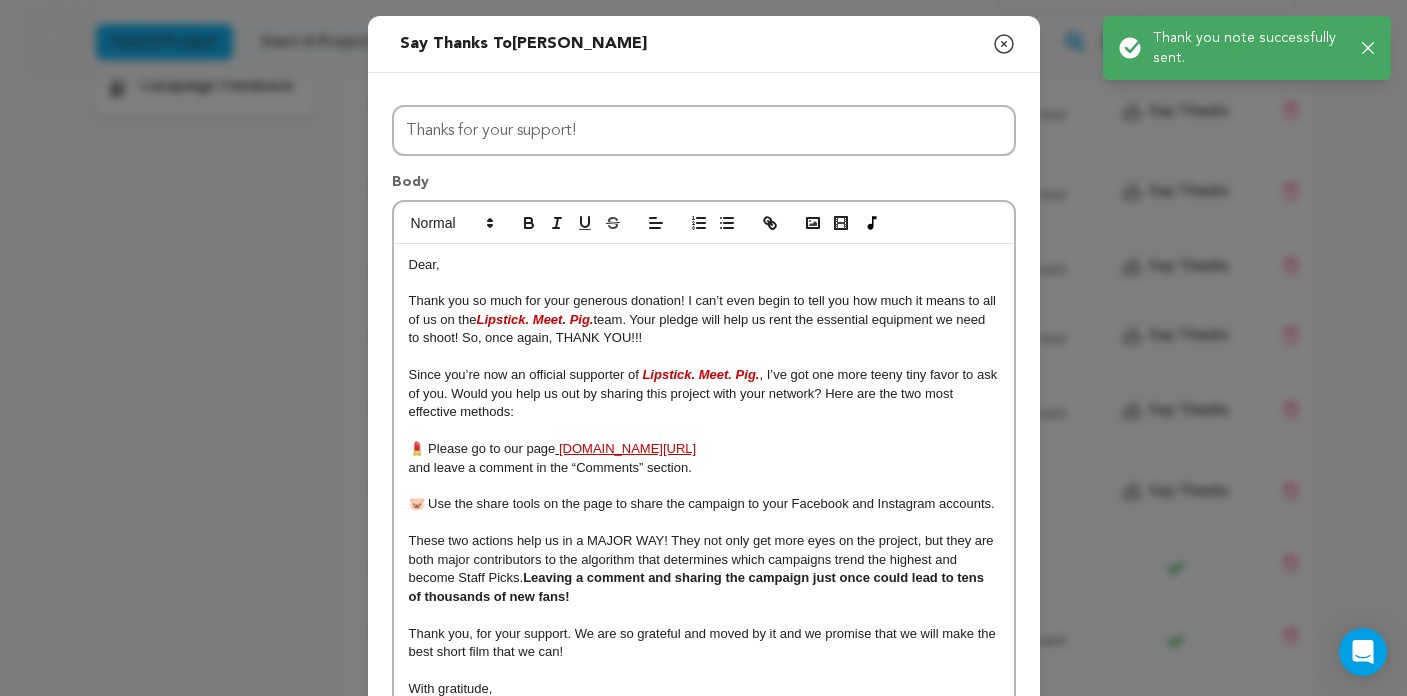 scroll, scrollTop: 19, scrollLeft: 0, axis: vertical 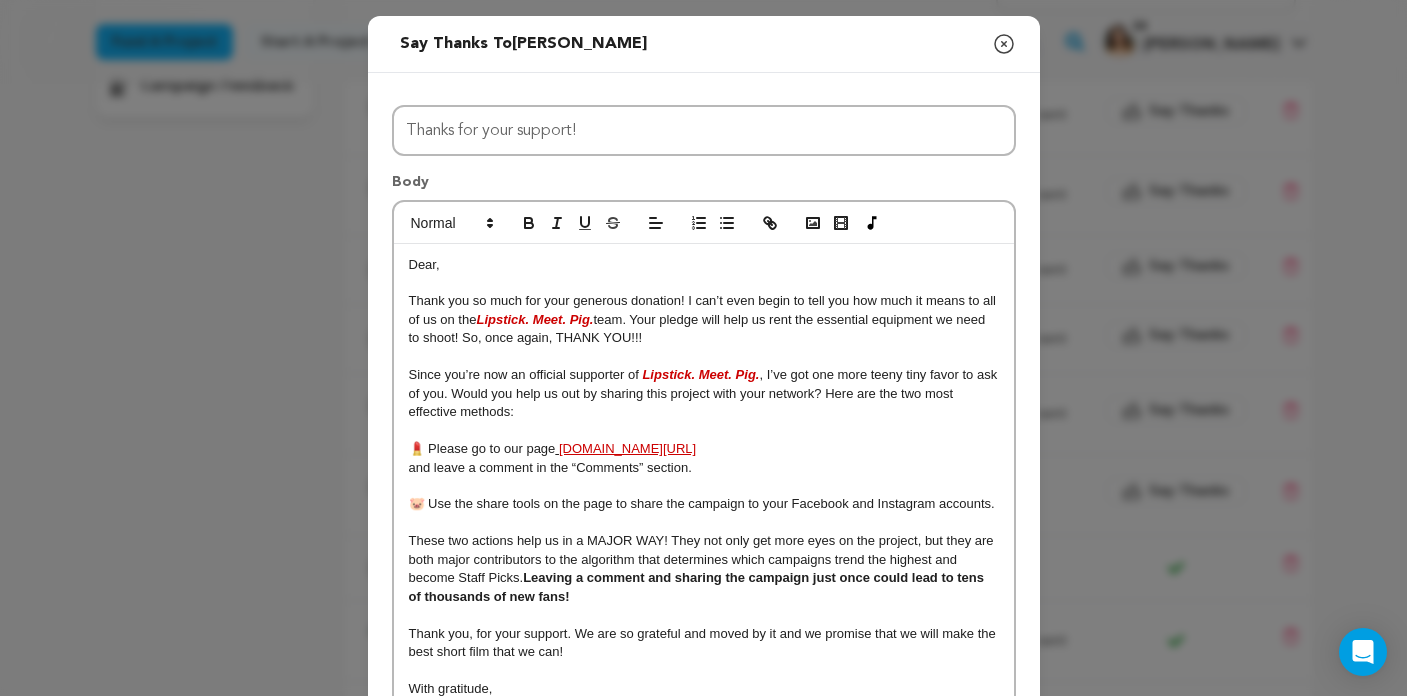 click on "Dear," at bounding box center [424, 264] 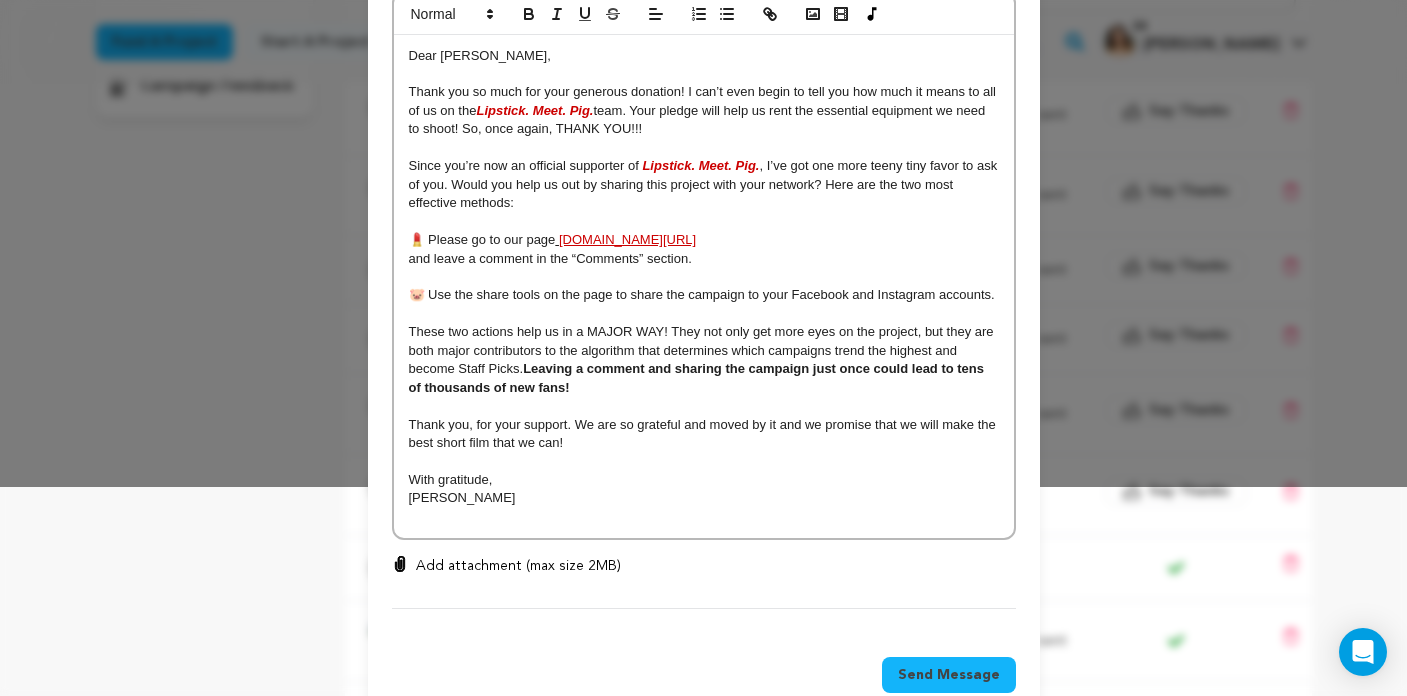scroll, scrollTop: 211, scrollLeft: 0, axis: vertical 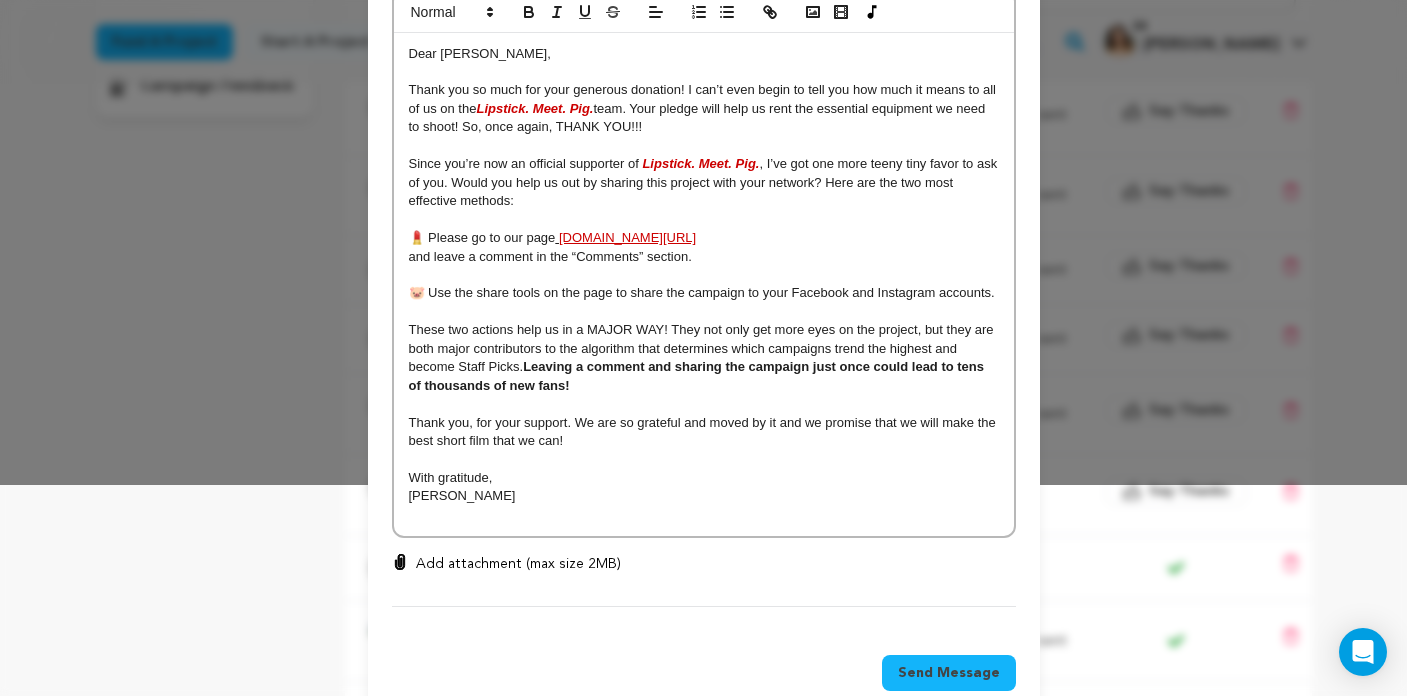 click on "Thank you, for your support. We are so grateful and moved by it and we promise that we will make the best short film that we can!" at bounding box center [704, 431] 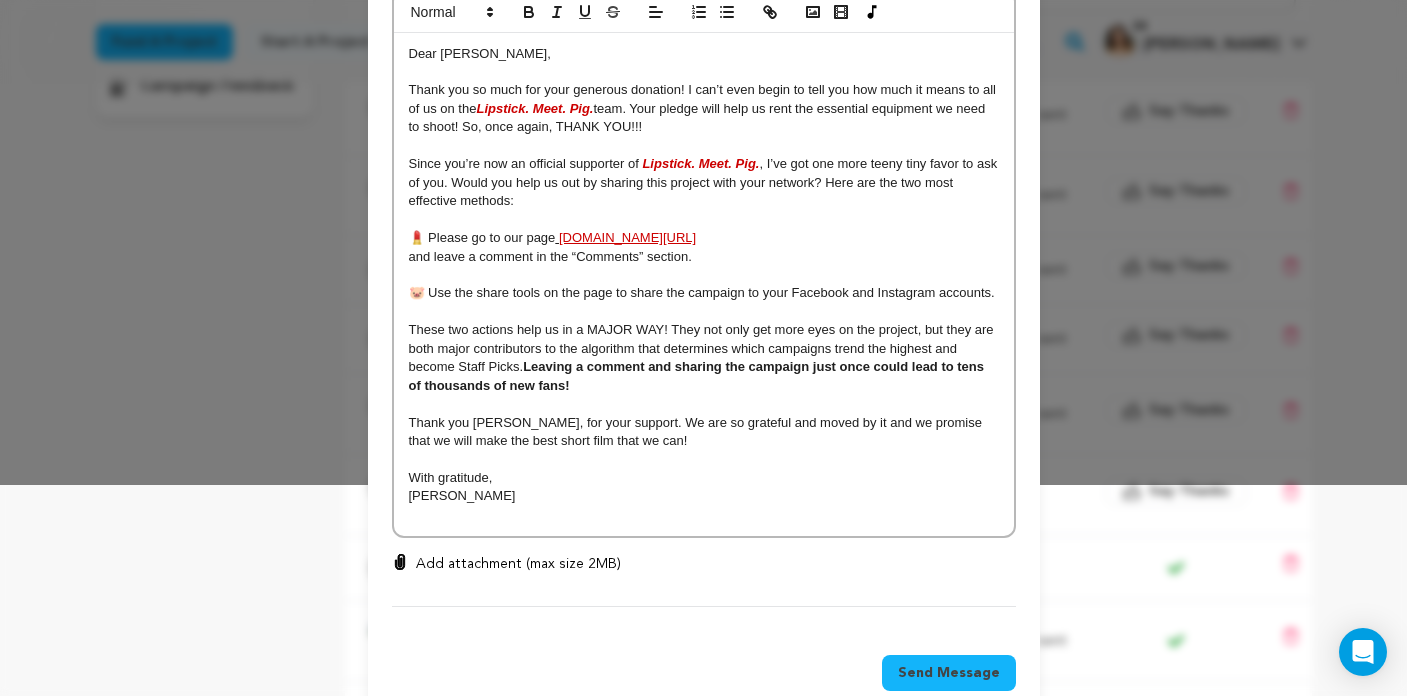 click at bounding box center (704, 515) 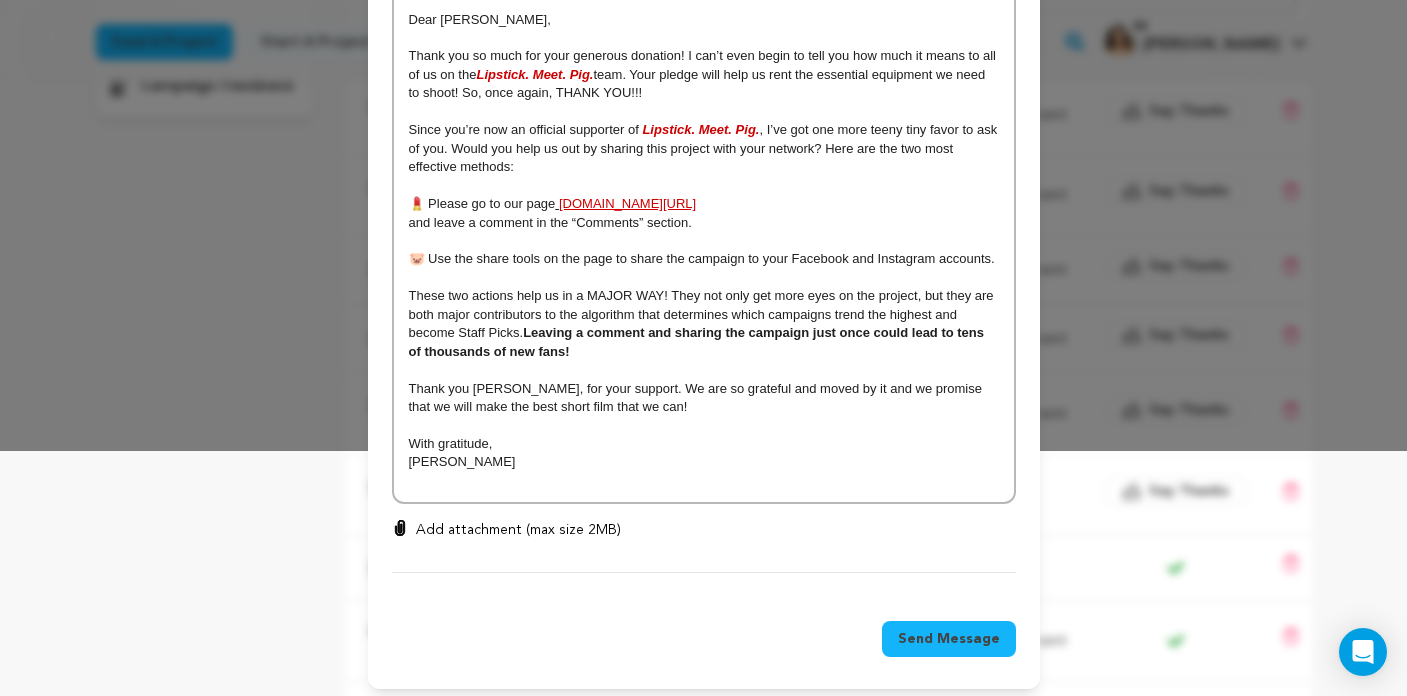 scroll, scrollTop: 244, scrollLeft: 0, axis: vertical 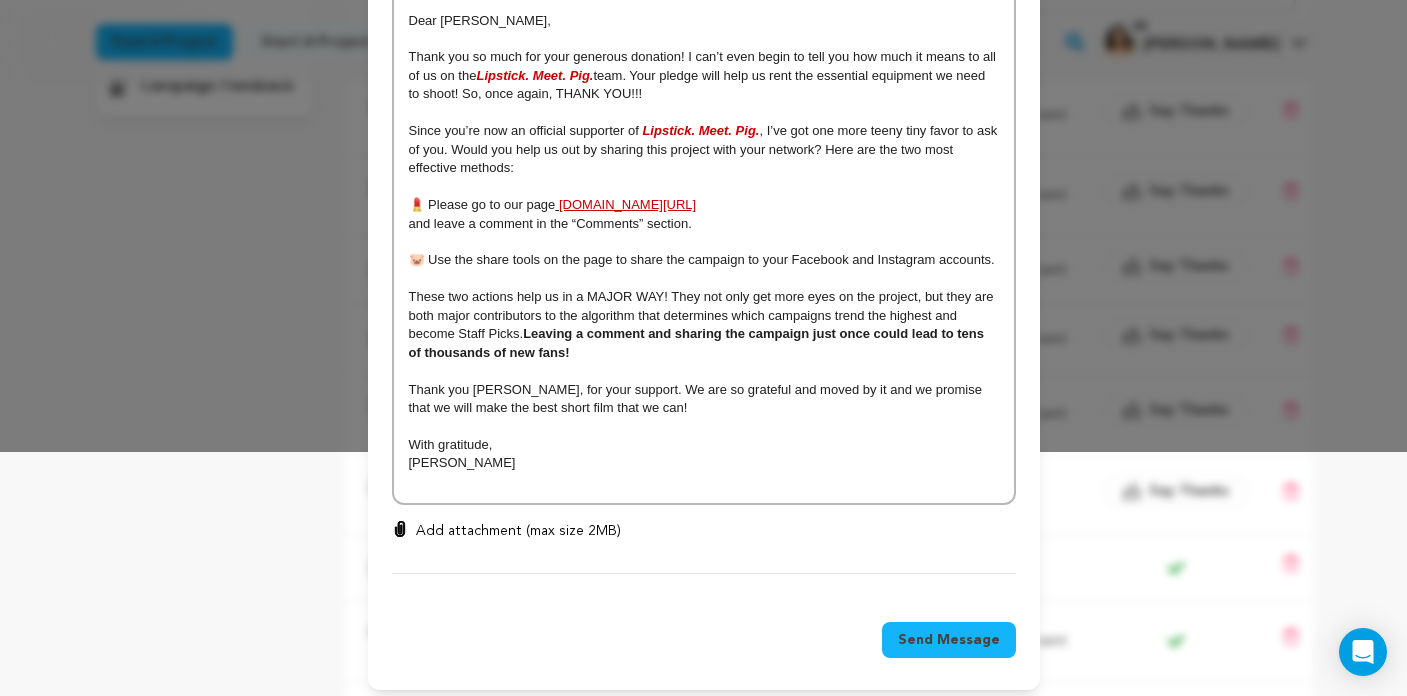 click on "Send Message" at bounding box center (949, 640) 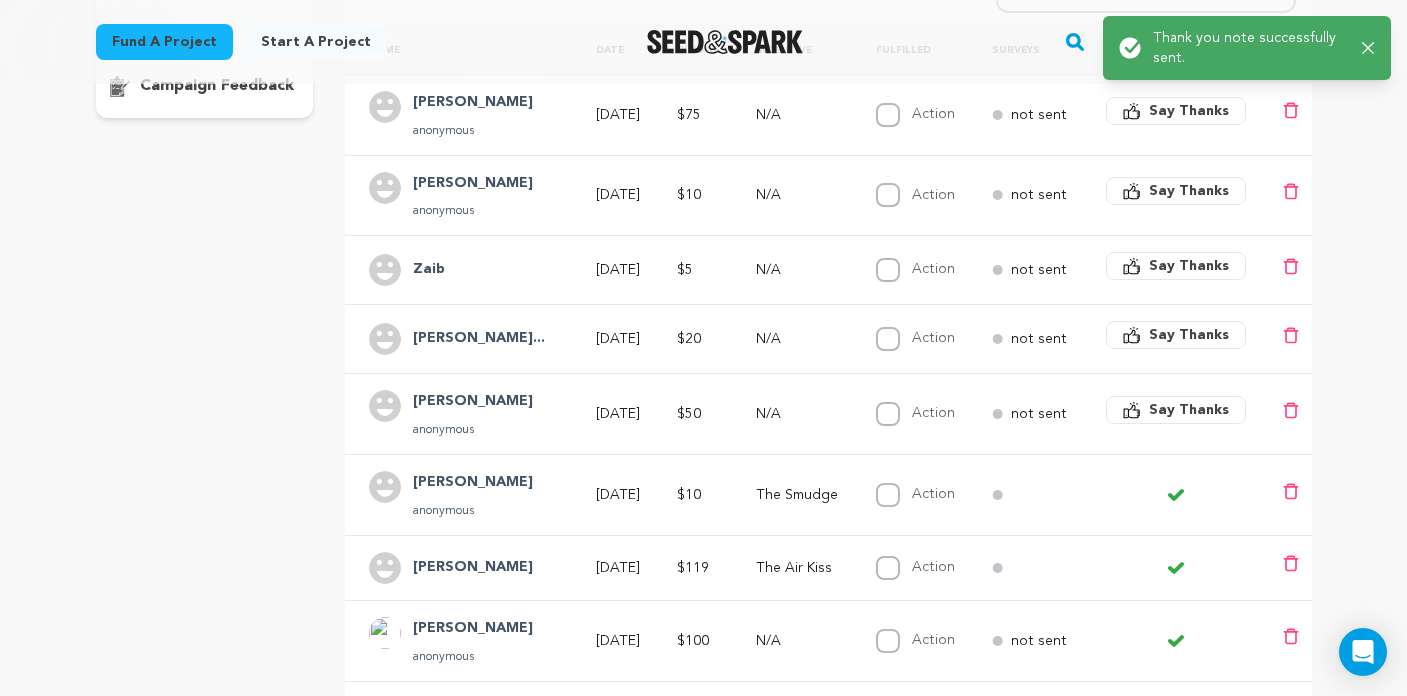 click on "Say Thanks" at bounding box center (1189, 410) 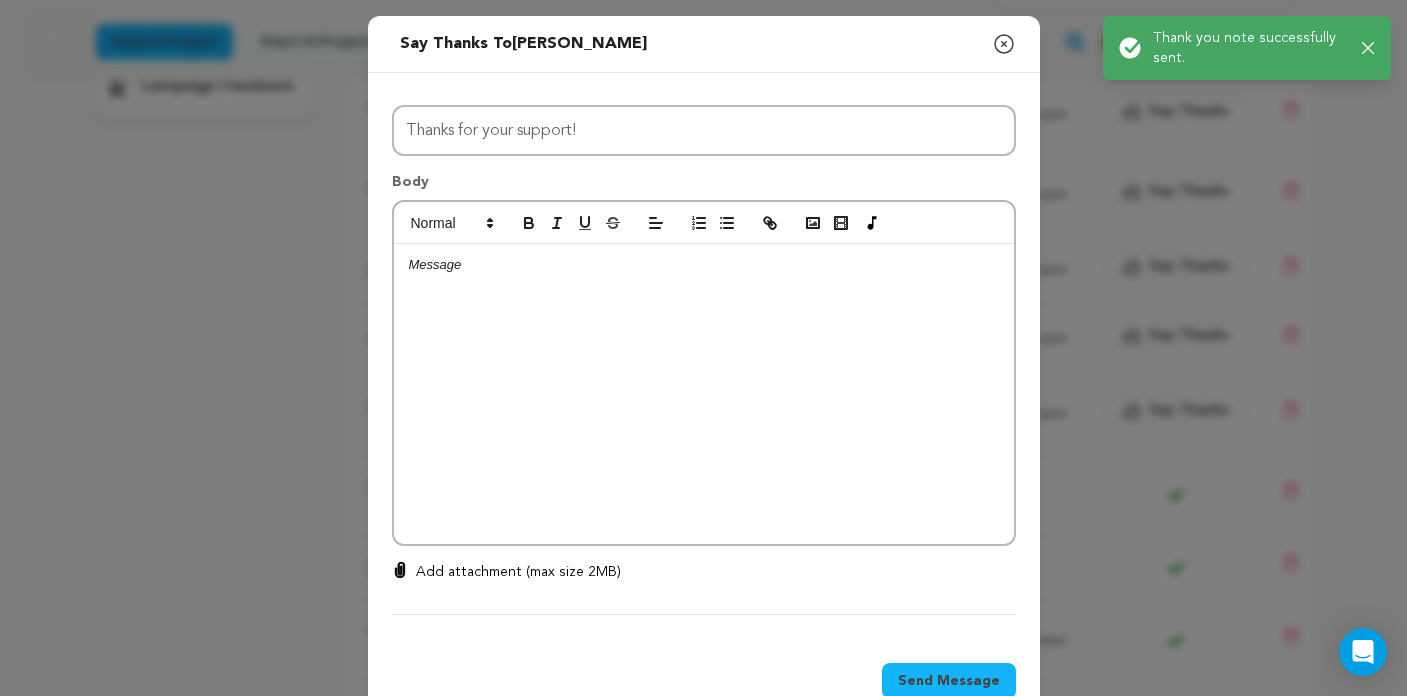 click at bounding box center (704, 394) 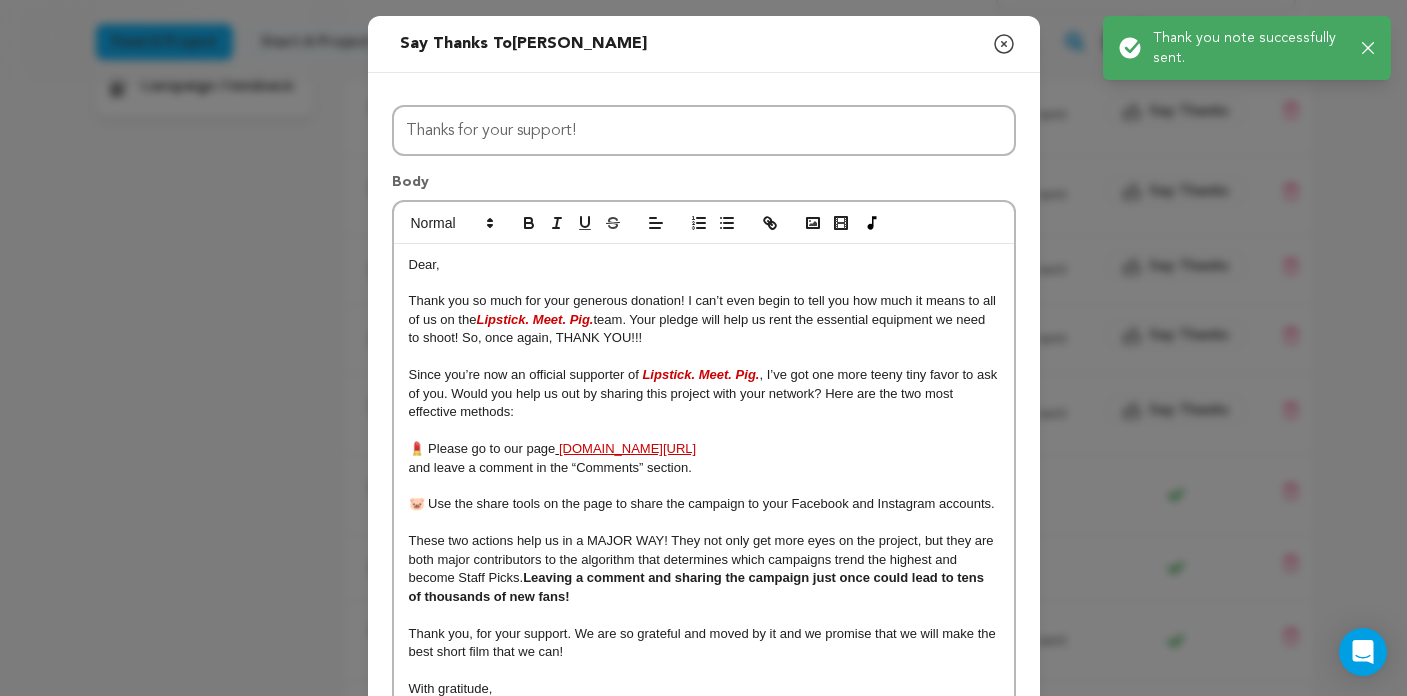 scroll, scrollTop: 19, scrollLeft: 0, axis: vertical 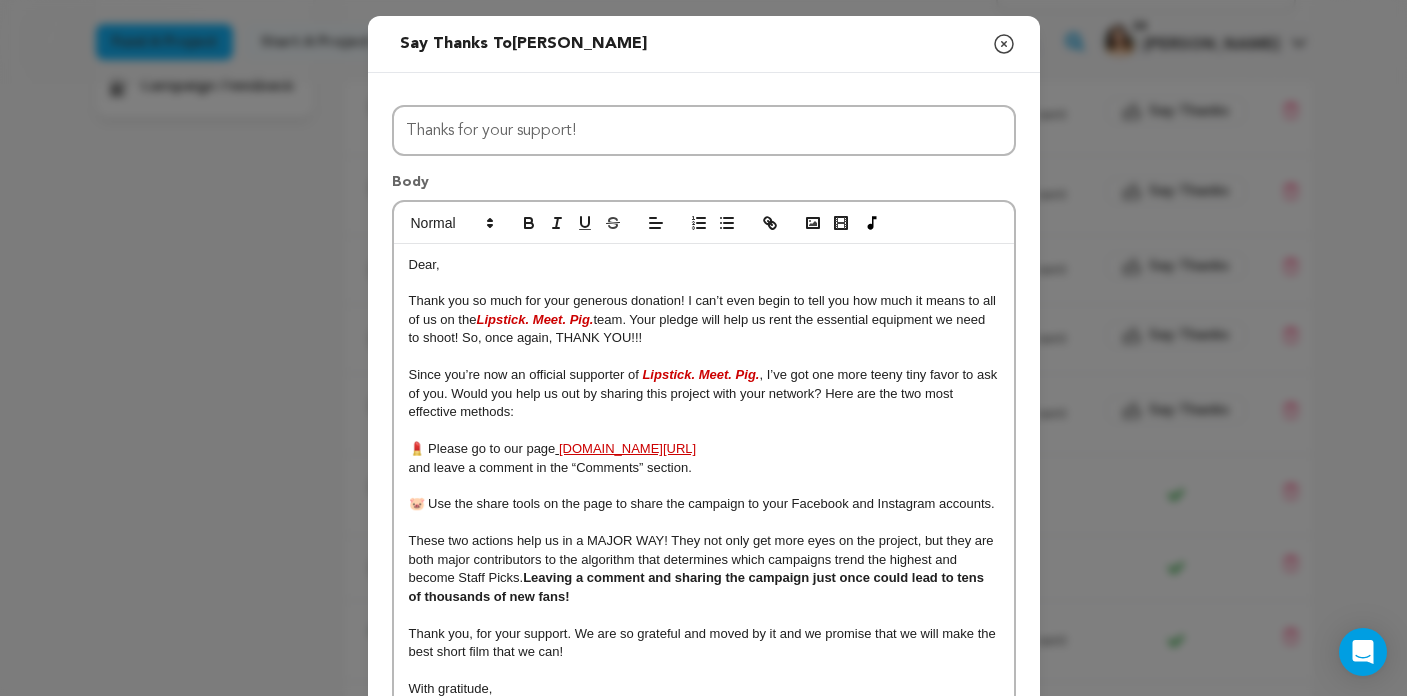 click on "Dear," at bounding box center [424, 264] 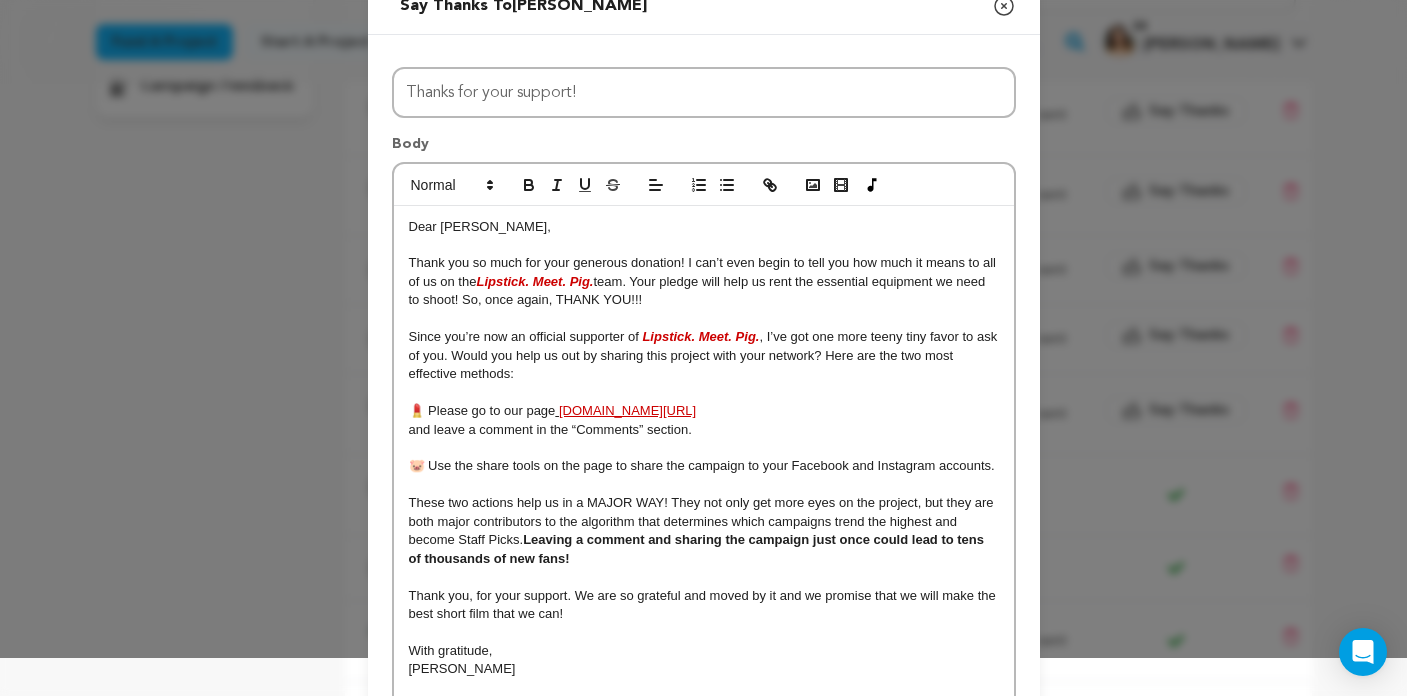scroll, scrollTop: 51, scrollLeft: 0, axis: vertical 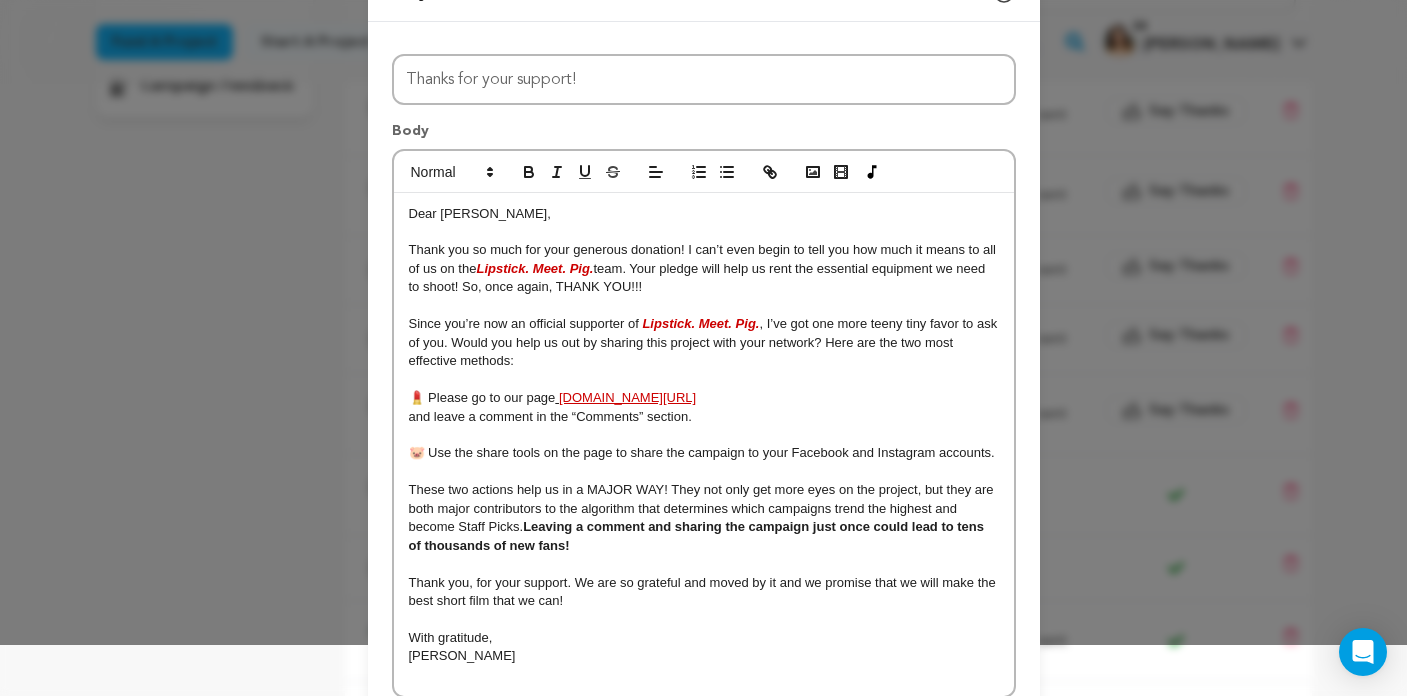 click on "Thank you, for your support. We are so grateful and moved by it and we promise that we will make the best short film that we can!" at bounding box center (704, 591) 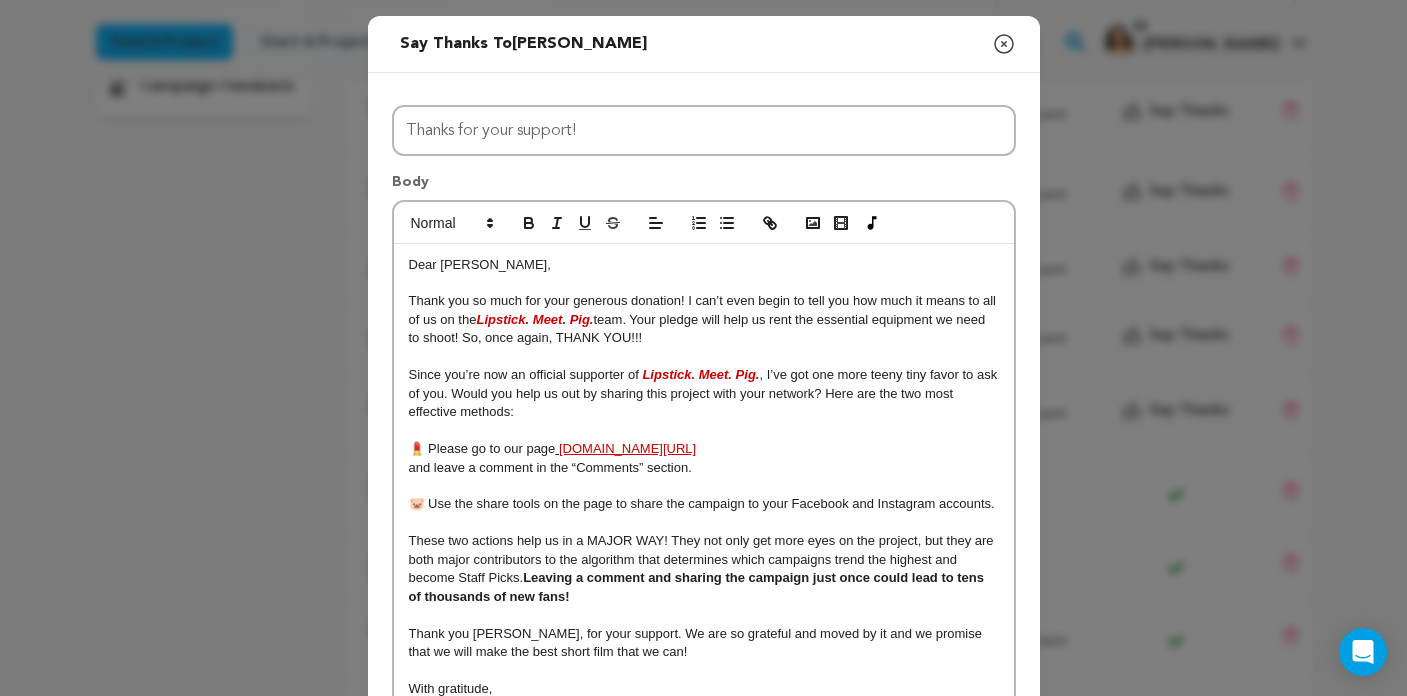 scroll, scrollTop: 0, scrollLeft: 0, axis: both 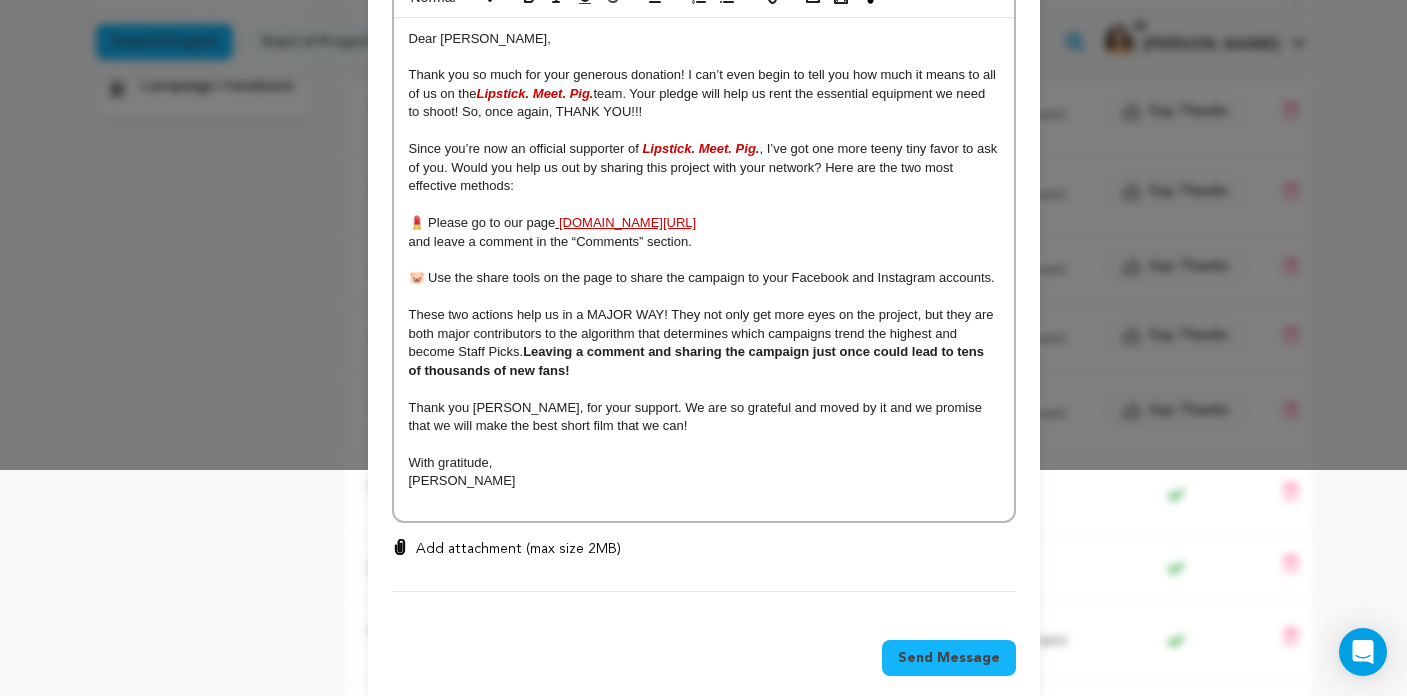 click on "Send Message" at bounding box center (949, 658) 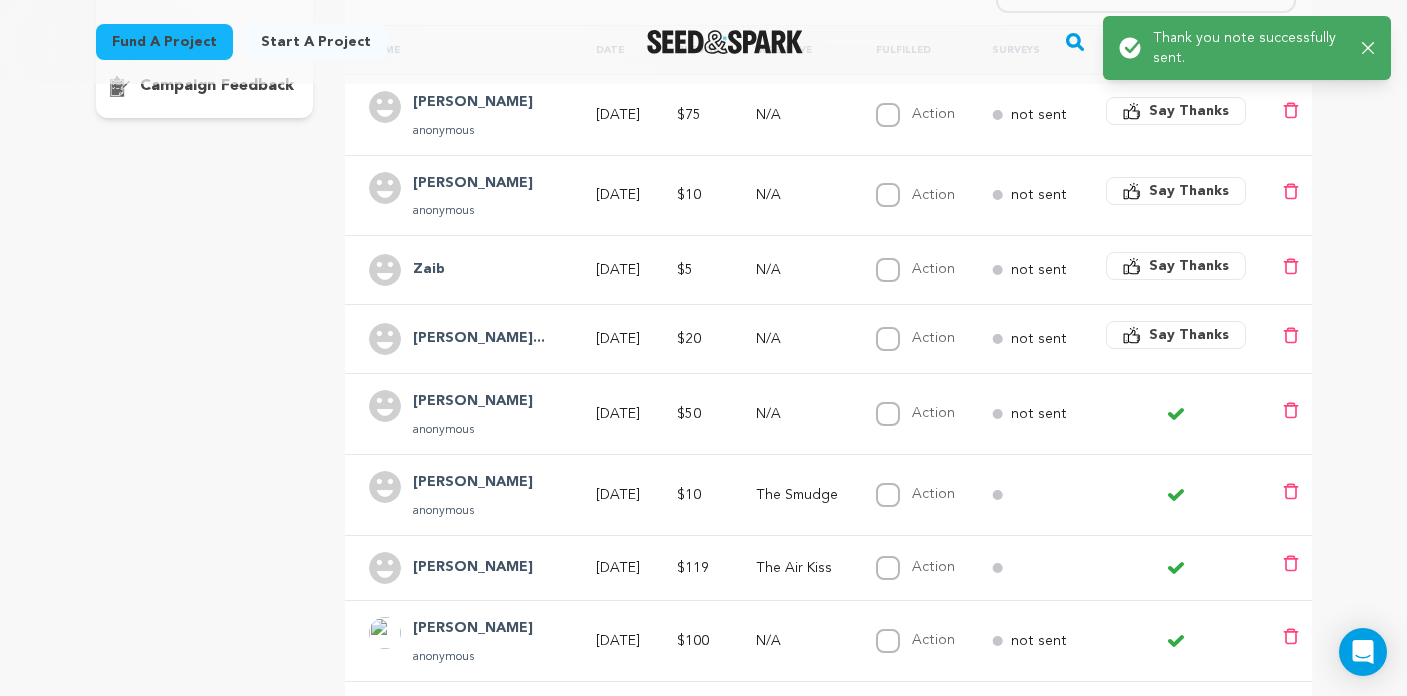click on "Say Thanks" at bounding box center [1189, 335] 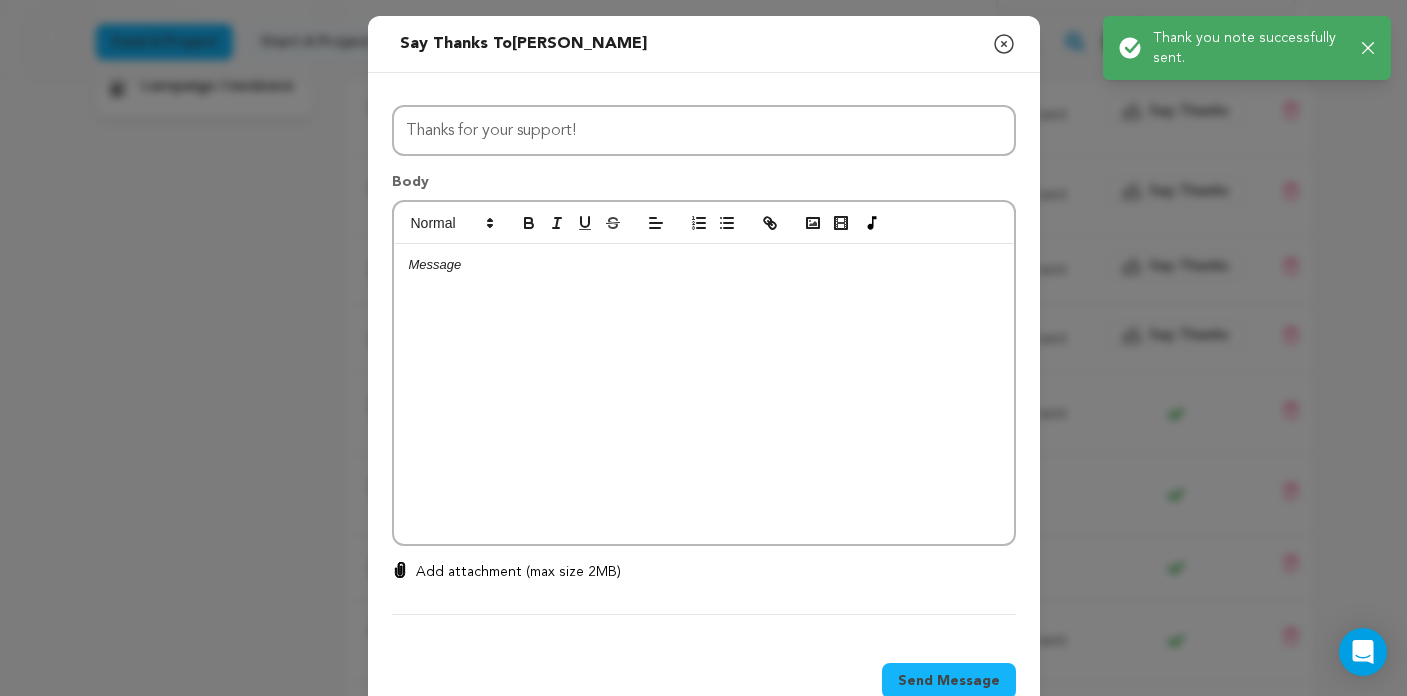 click at bounding box center (704, 394) 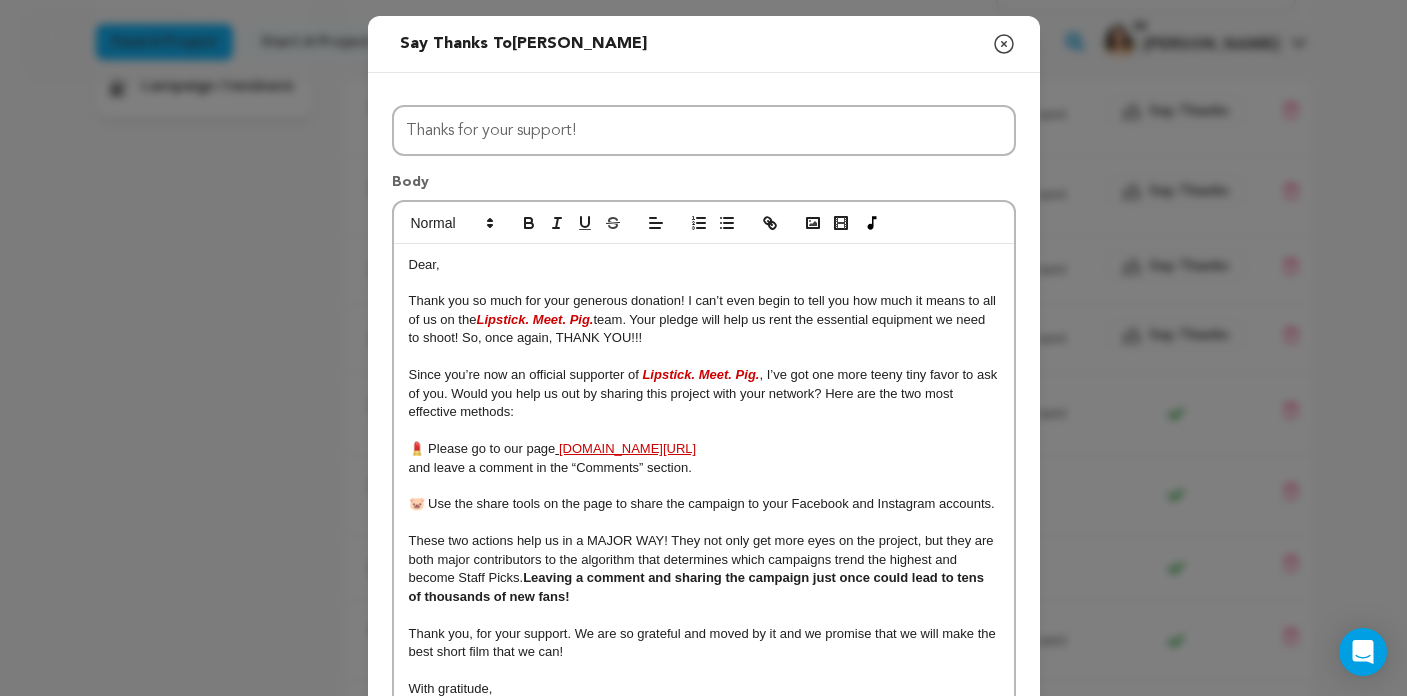 click on "Dear," at bounding box center (424, 264) 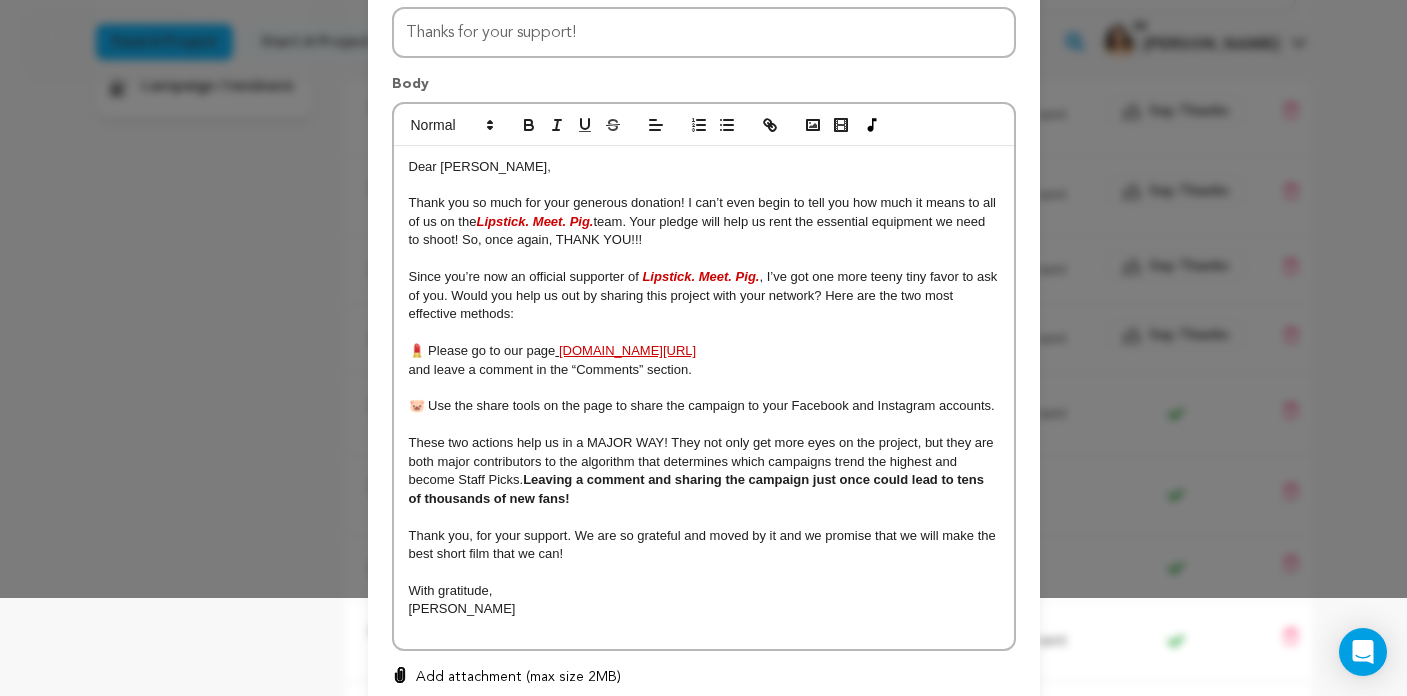 scroll, scrollTop: 99, scrollLeft: 0, axis: vertical 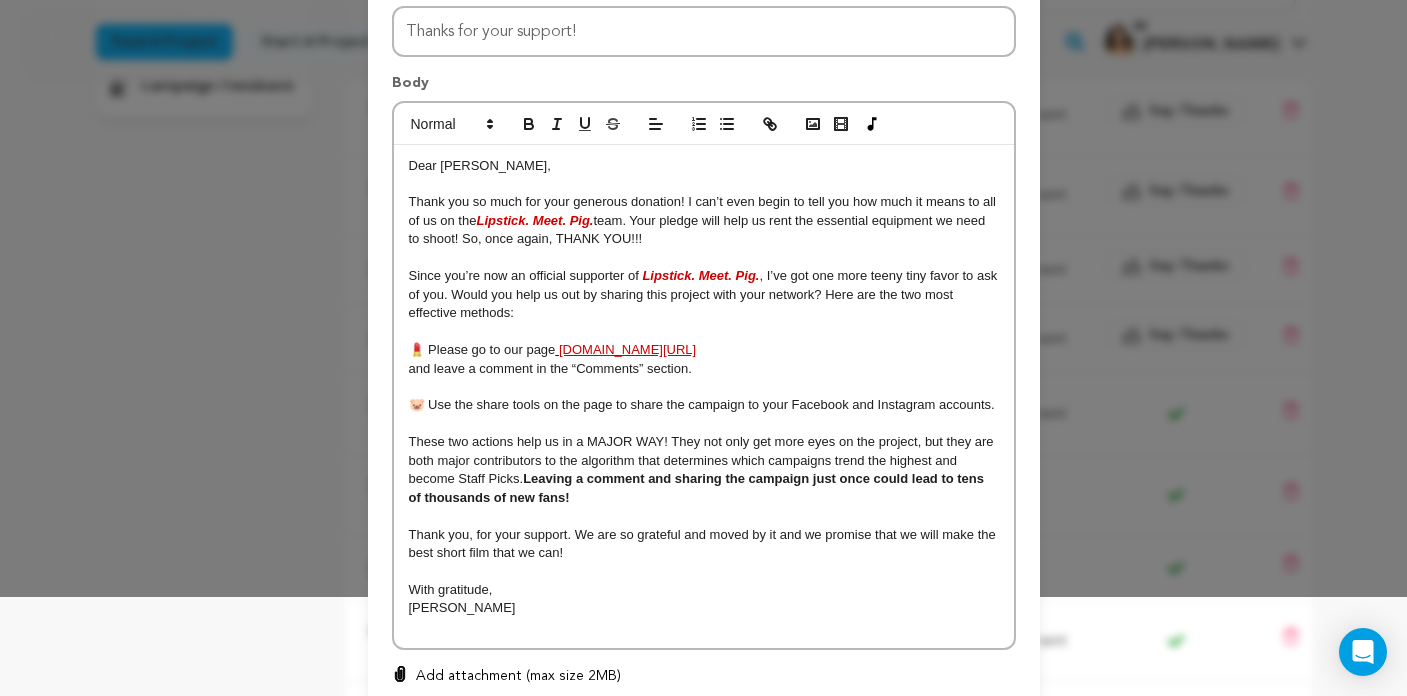 click on "Thank you, for your support. We are so grateful and moved by it and we promise that we will make the best short film that we can!" at bounding box center [704, 543] 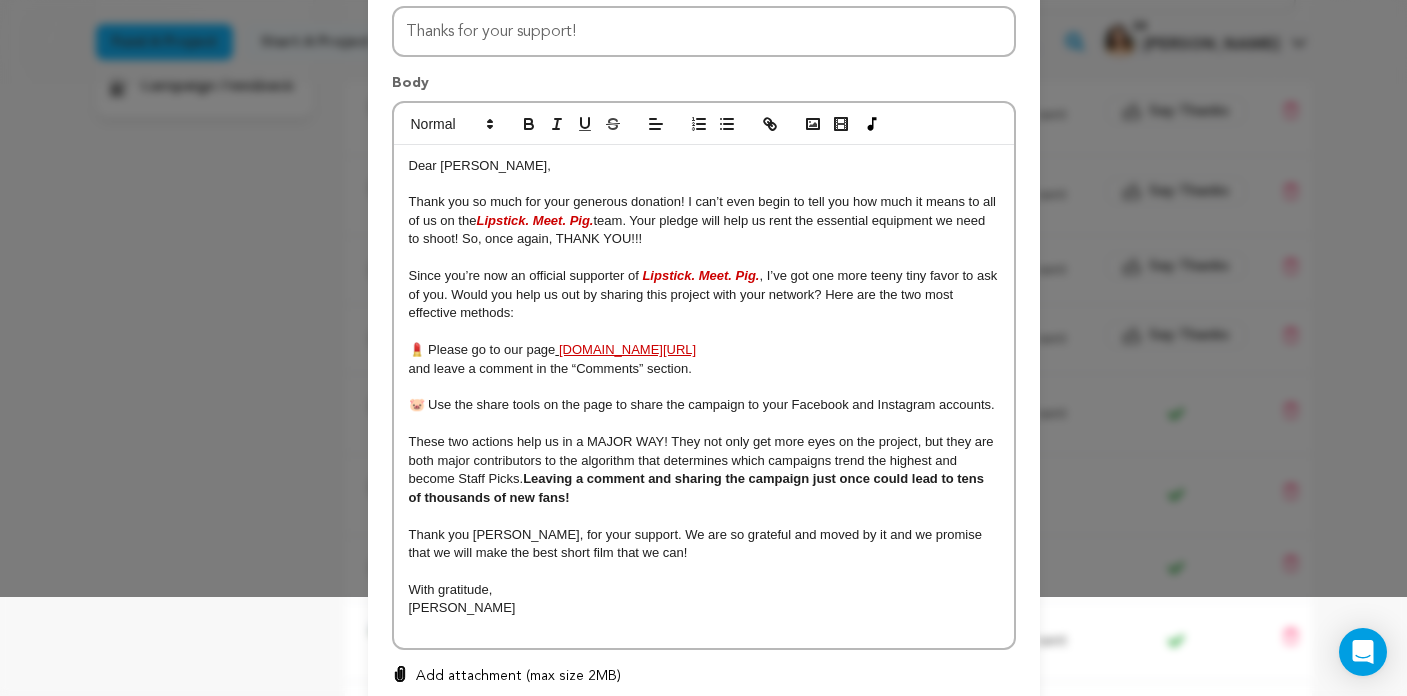 click at bounding box center [704, 572] 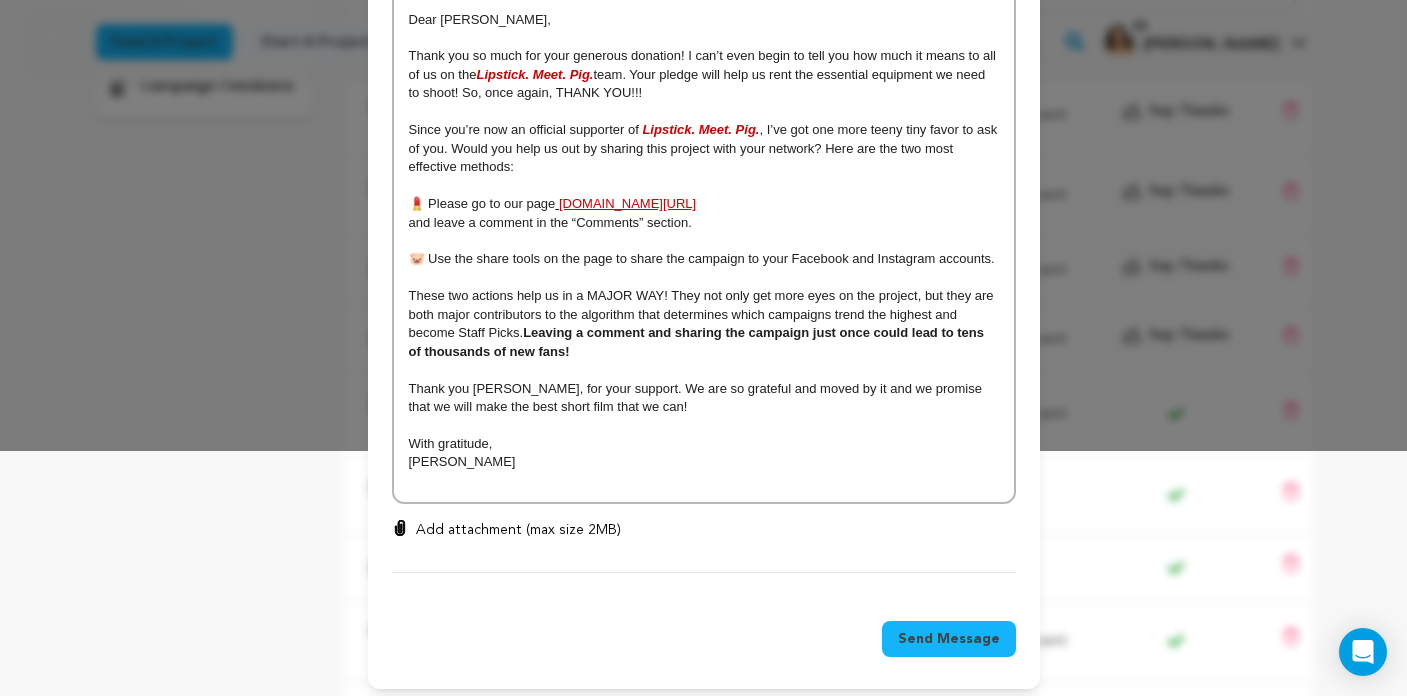 scroll, scrollTop: 244, scrollLeft: 0, axis: vertical 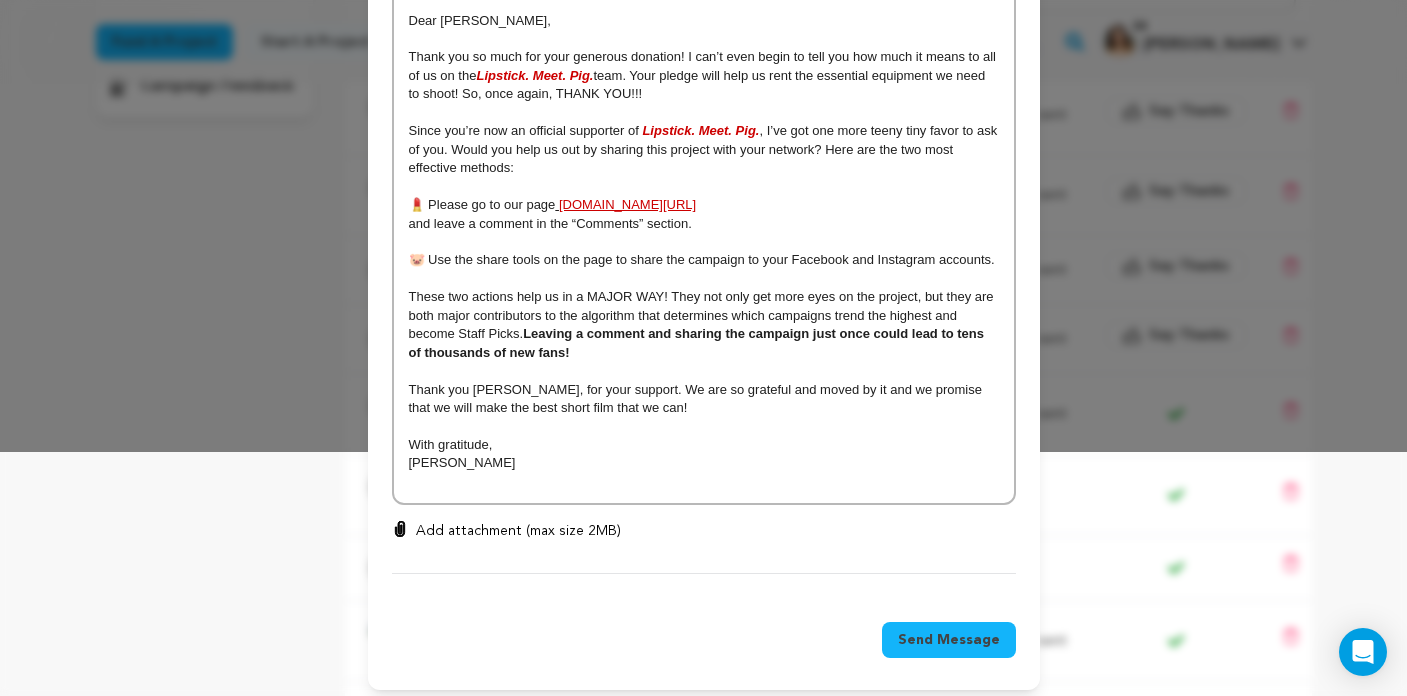 click on "Send Message" at bounding box center [949, 640] 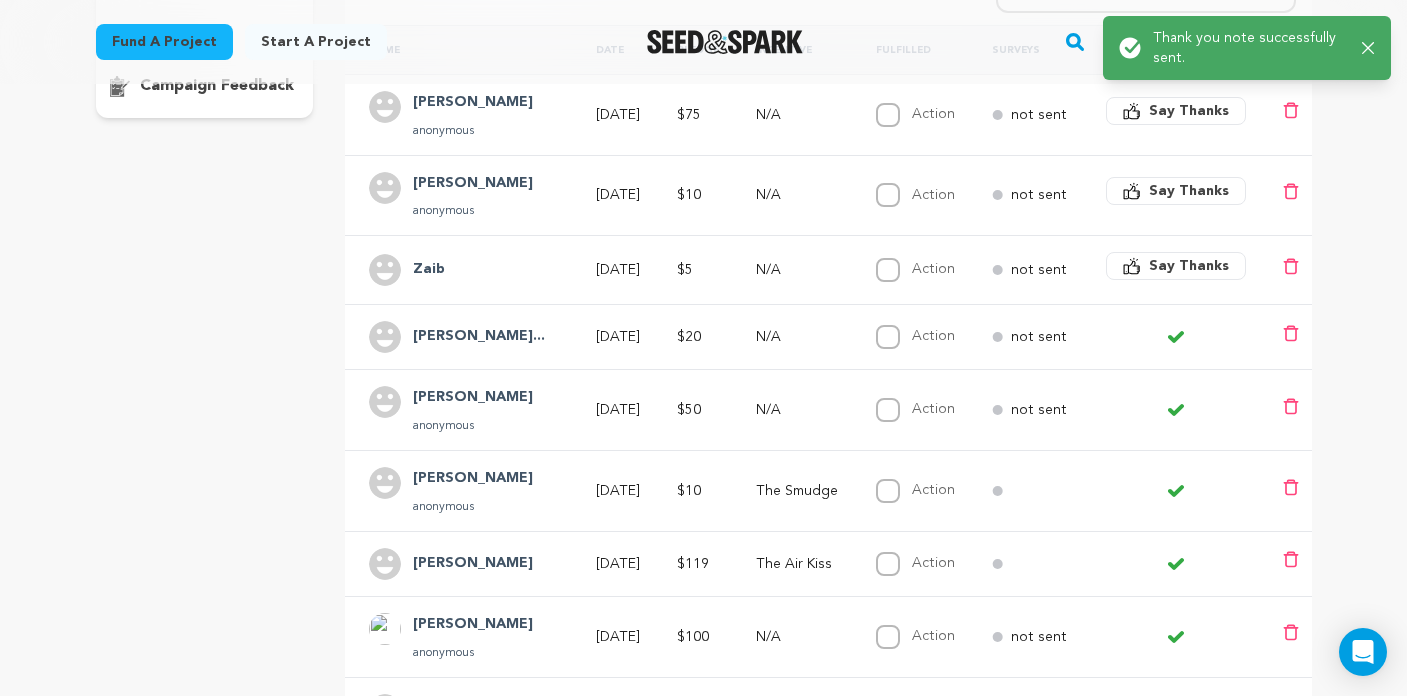 click on "Say Thanks" at bounding box center [1189, 266] 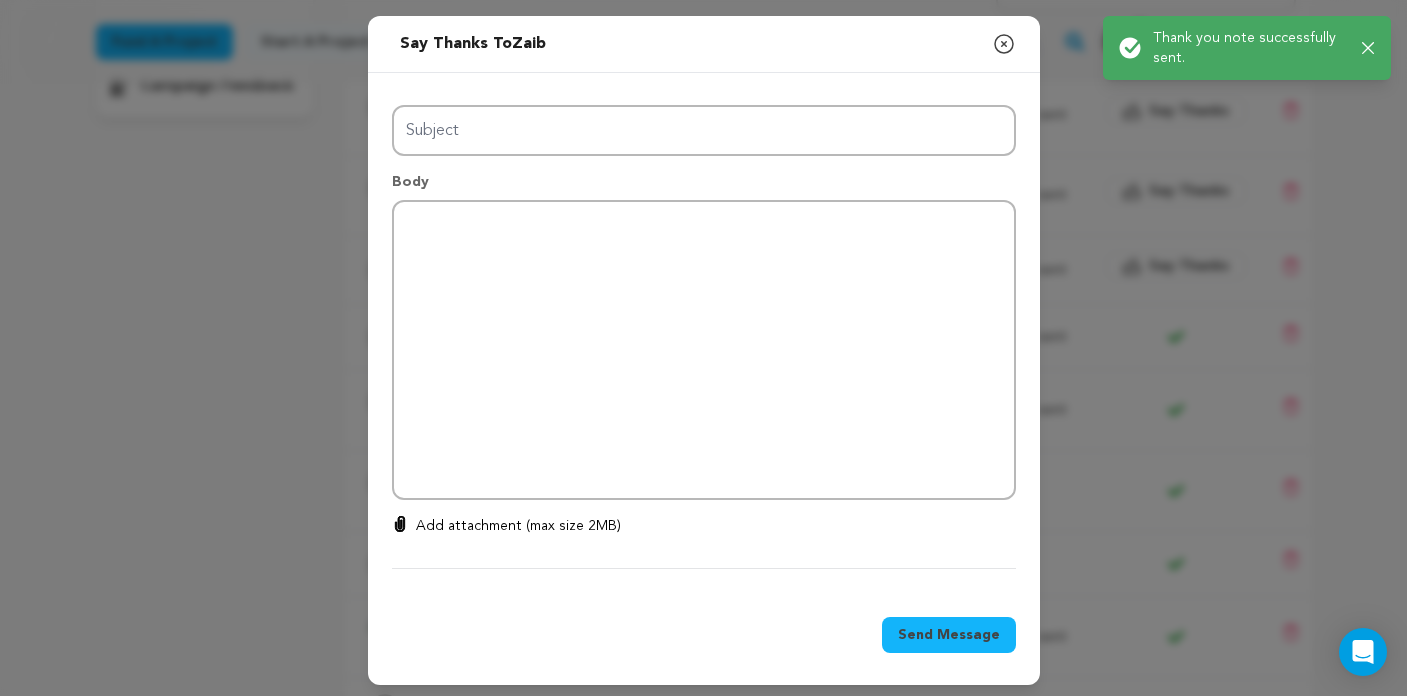 type on "Thanks for your support!" 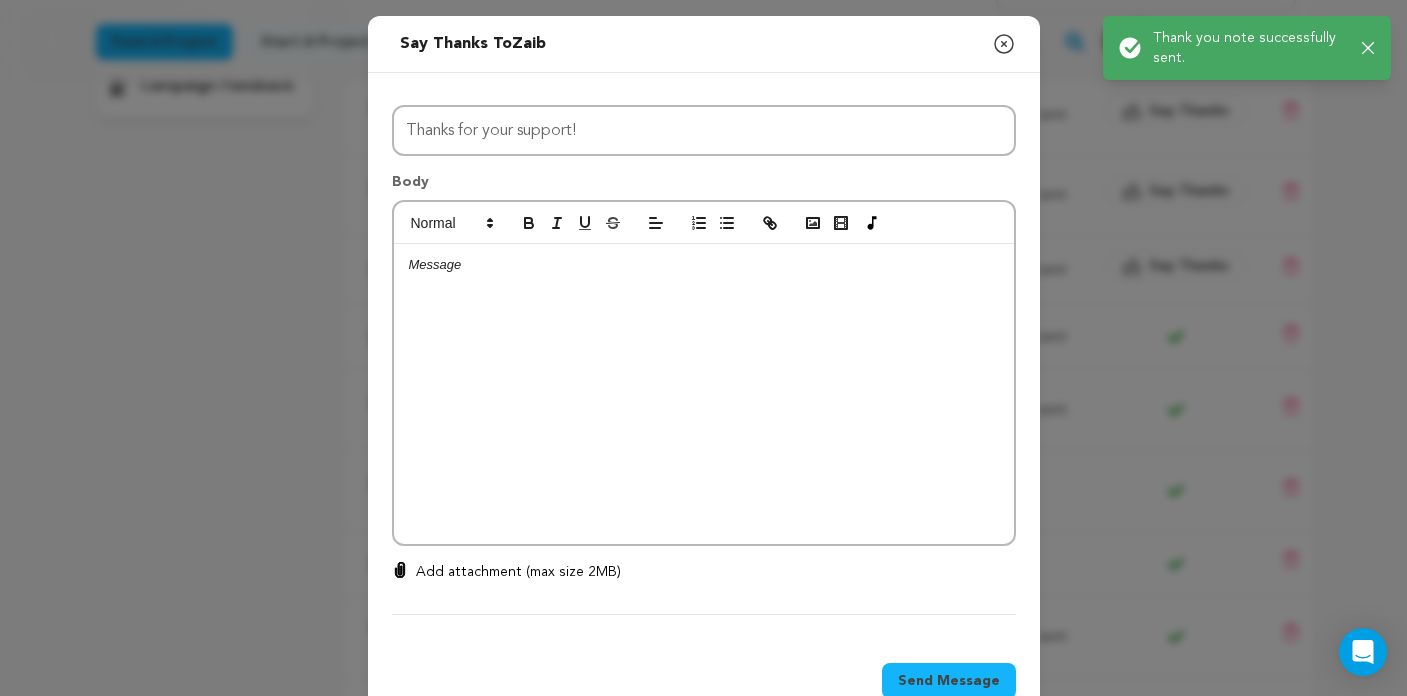 click at bounding box center (704, 394) 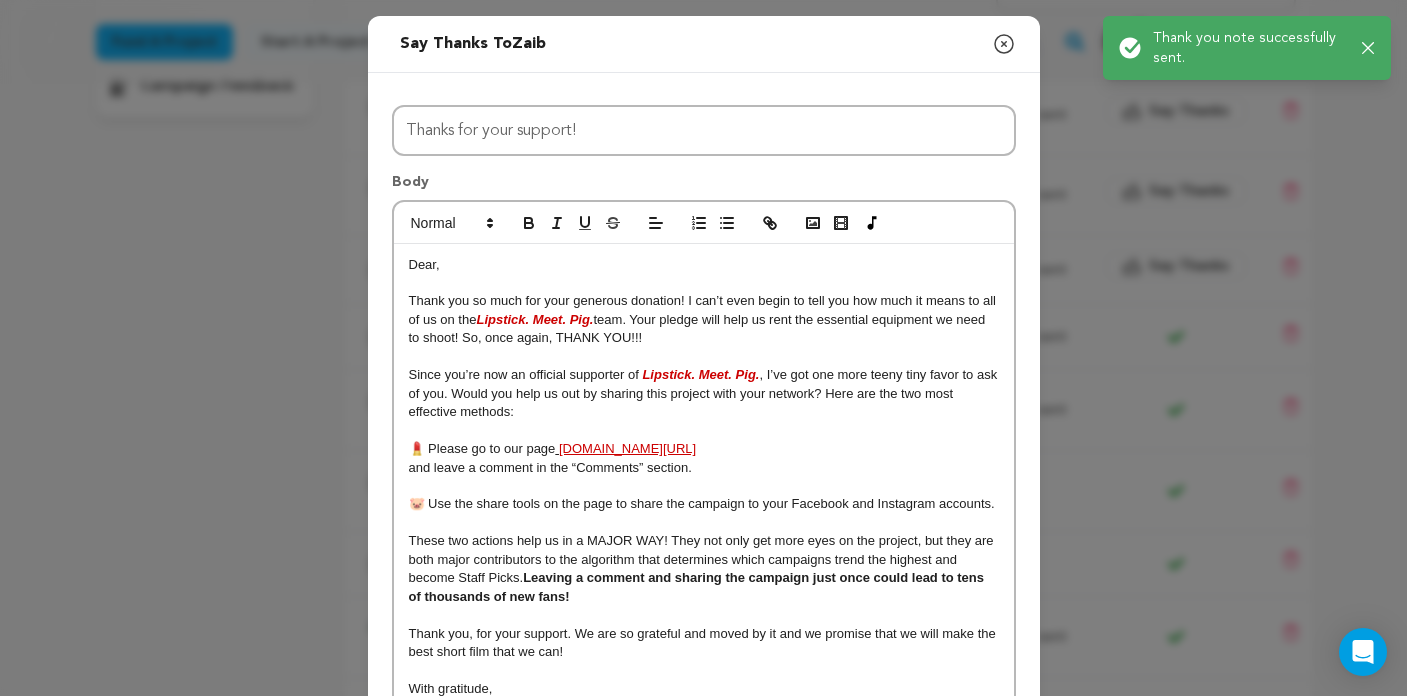scroll, scrollTop: 19, scrollLeft: 0, axis: vertical 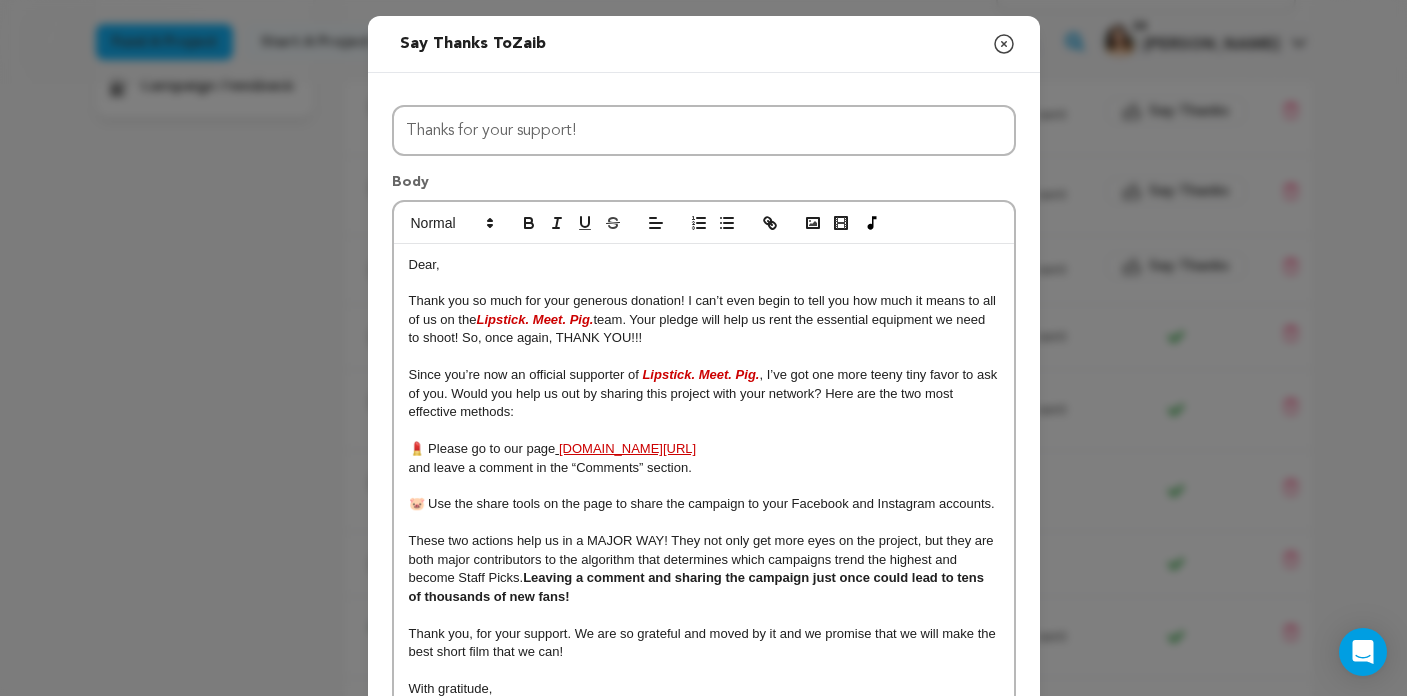 click on "Dear," at bounding box center [424, 264] 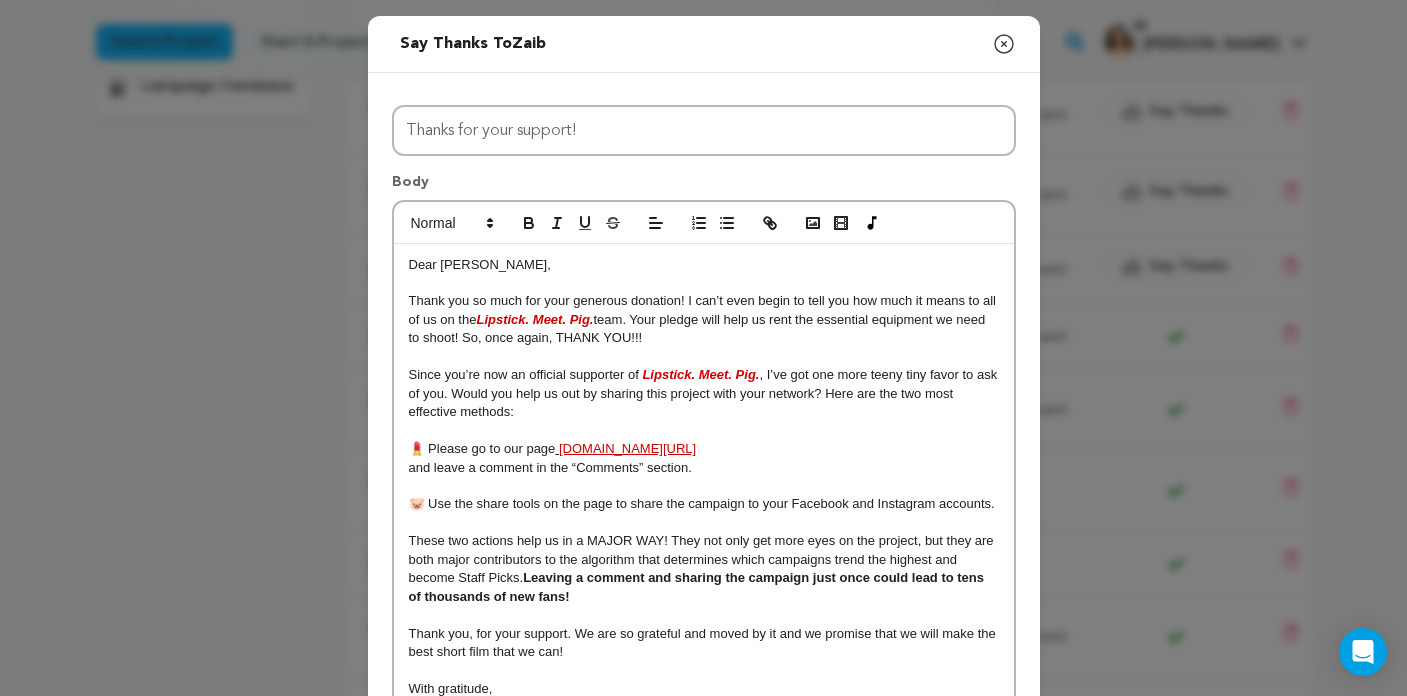 click on "Since you’re now an official supporter of" at bounding box center (524, 374) 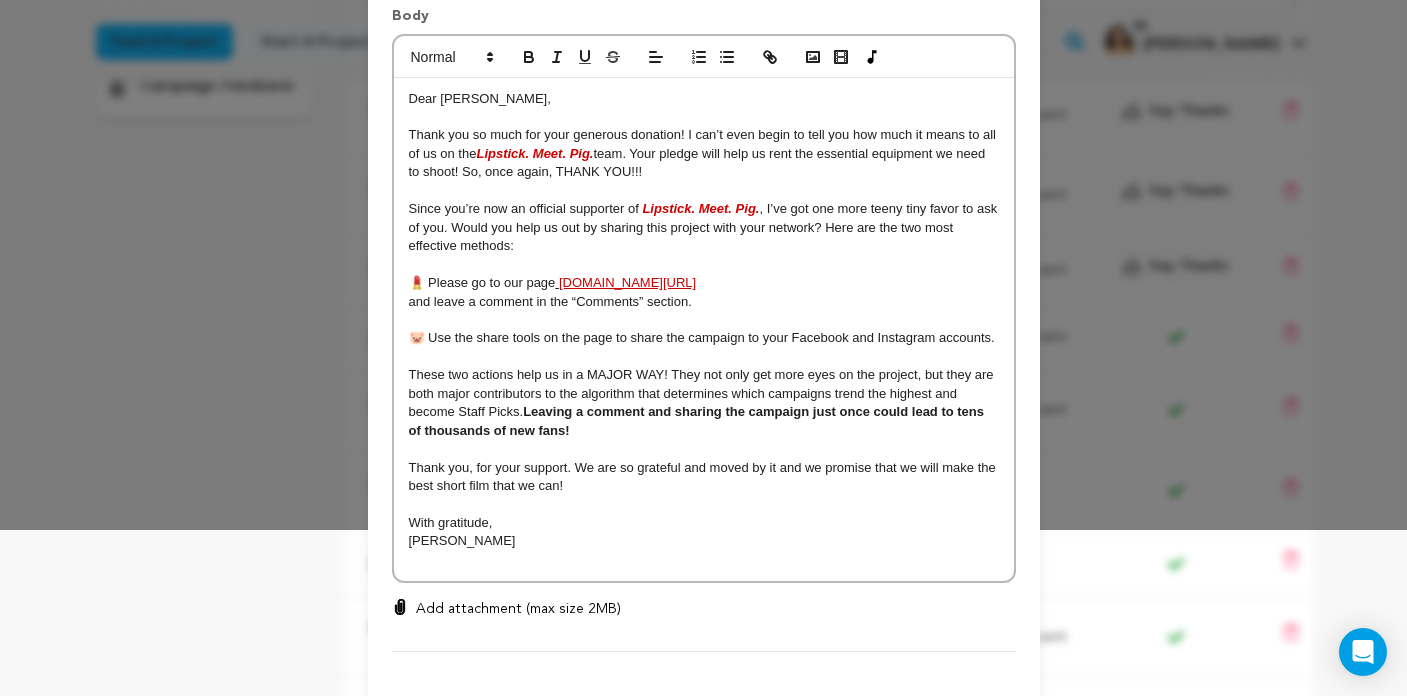 scroll, scrollTop: 165, scrollLeft: 0, axis: vertical 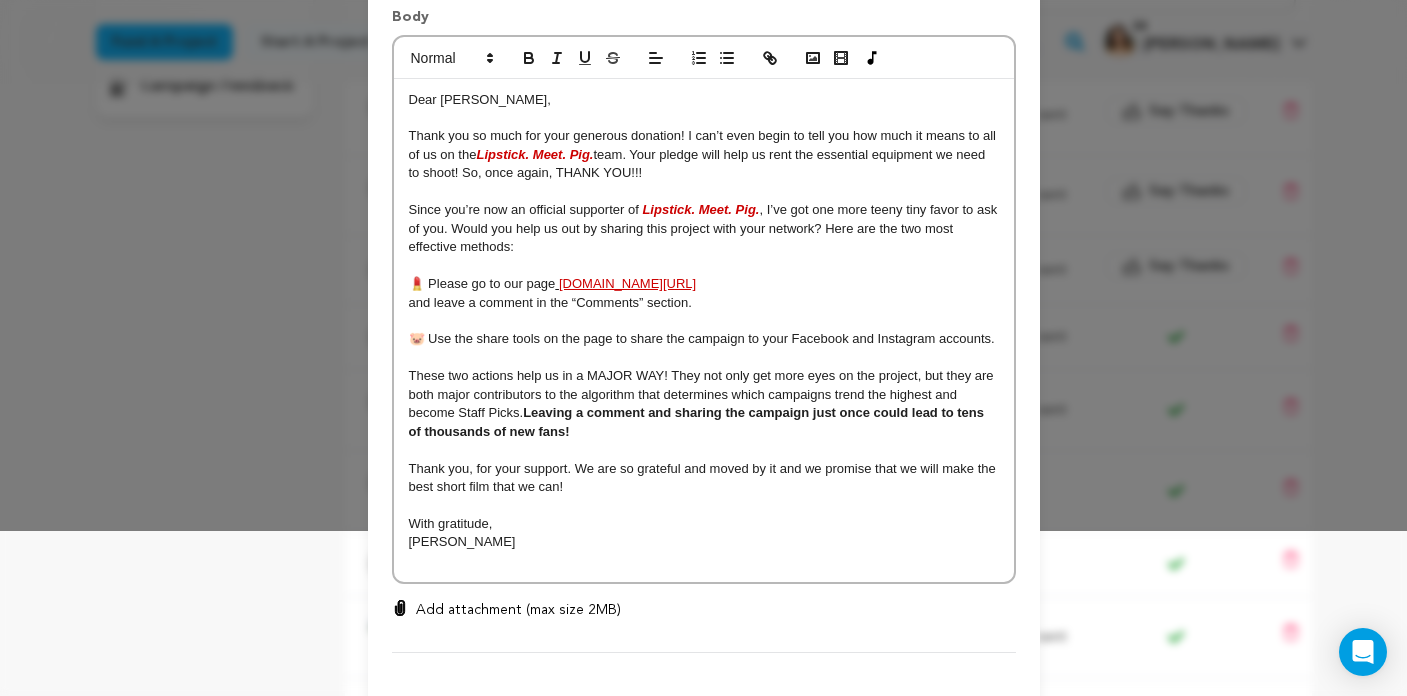click on "Thank you, for your support. We are so grateful and moved by it and we promise that we will make the best short film that we can!" at bounding box center [704, 477] 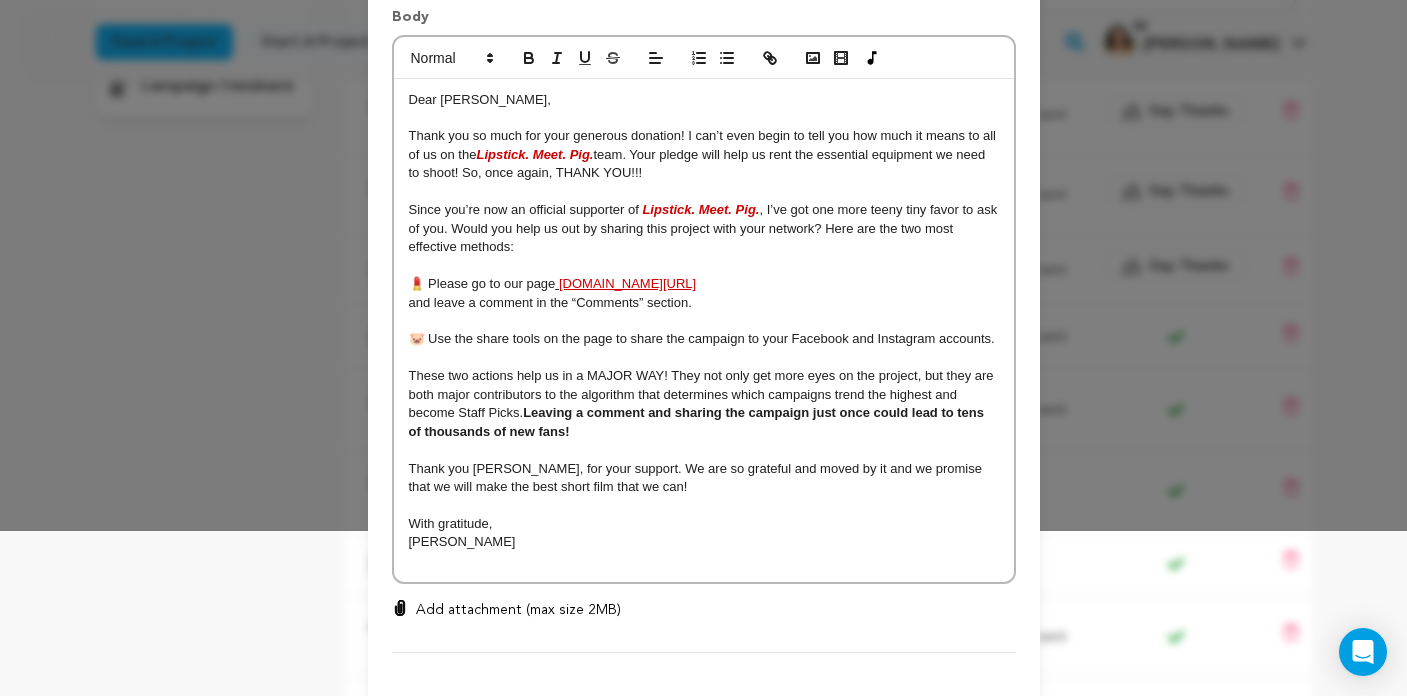 click on "Thank you [PERSON_NAME], for your support. We are so grateful and moved by it and we promise that we will make the best short film that we can!" at bounding box center (697, 477) 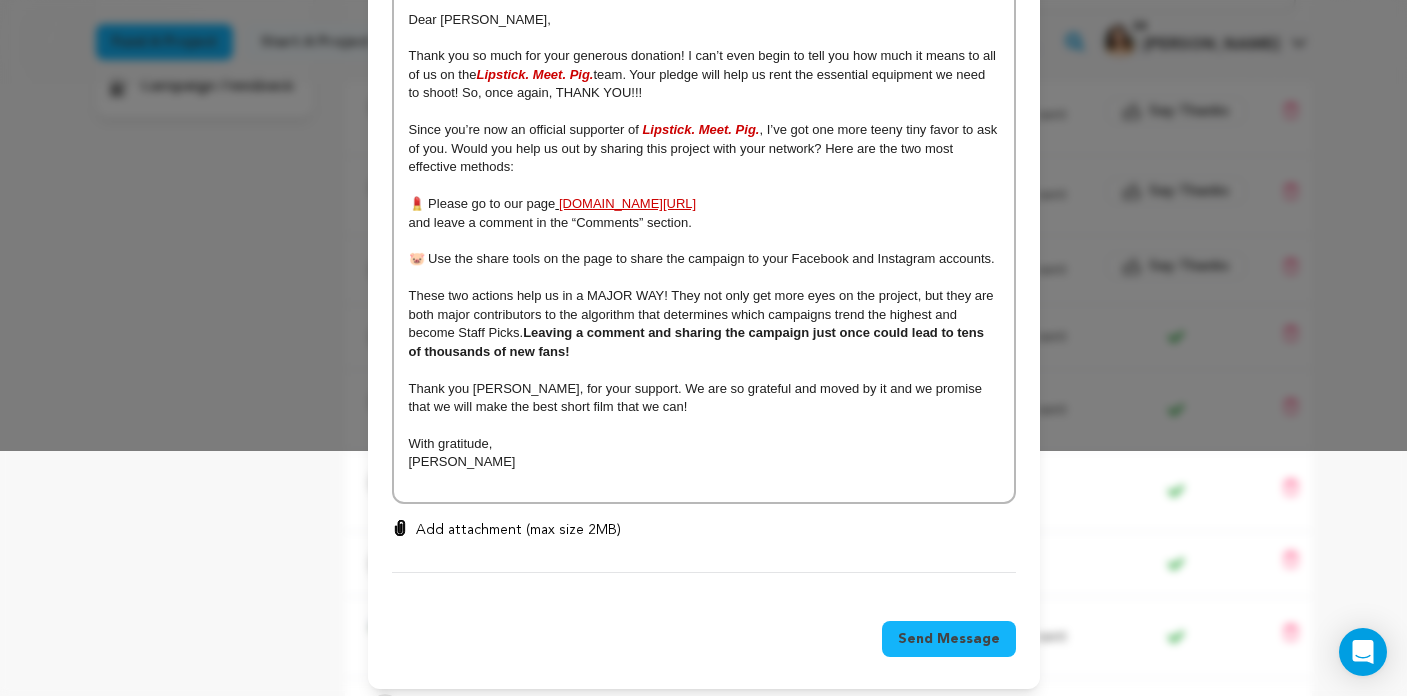 scroll, scrollTop: 244, scrollLeft: 0, axis: vertical 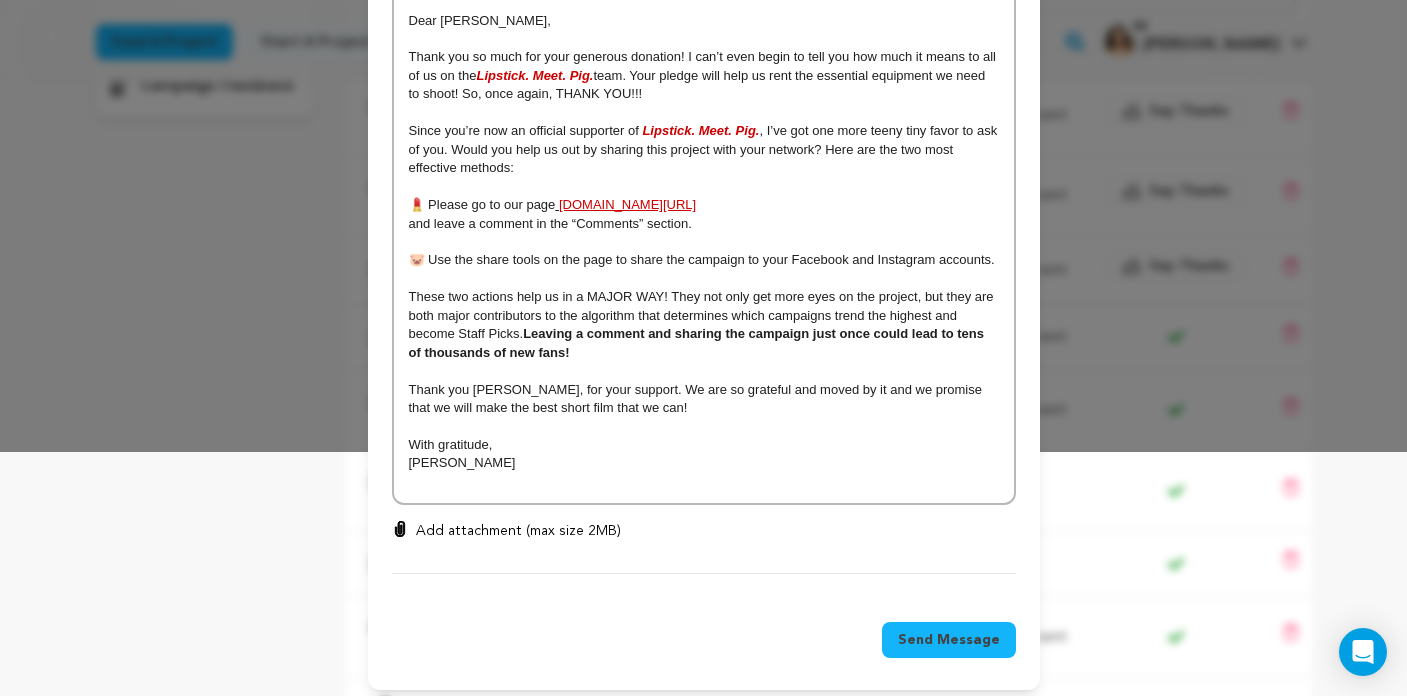 click on "Send Message" at bounding box center (949, 640) 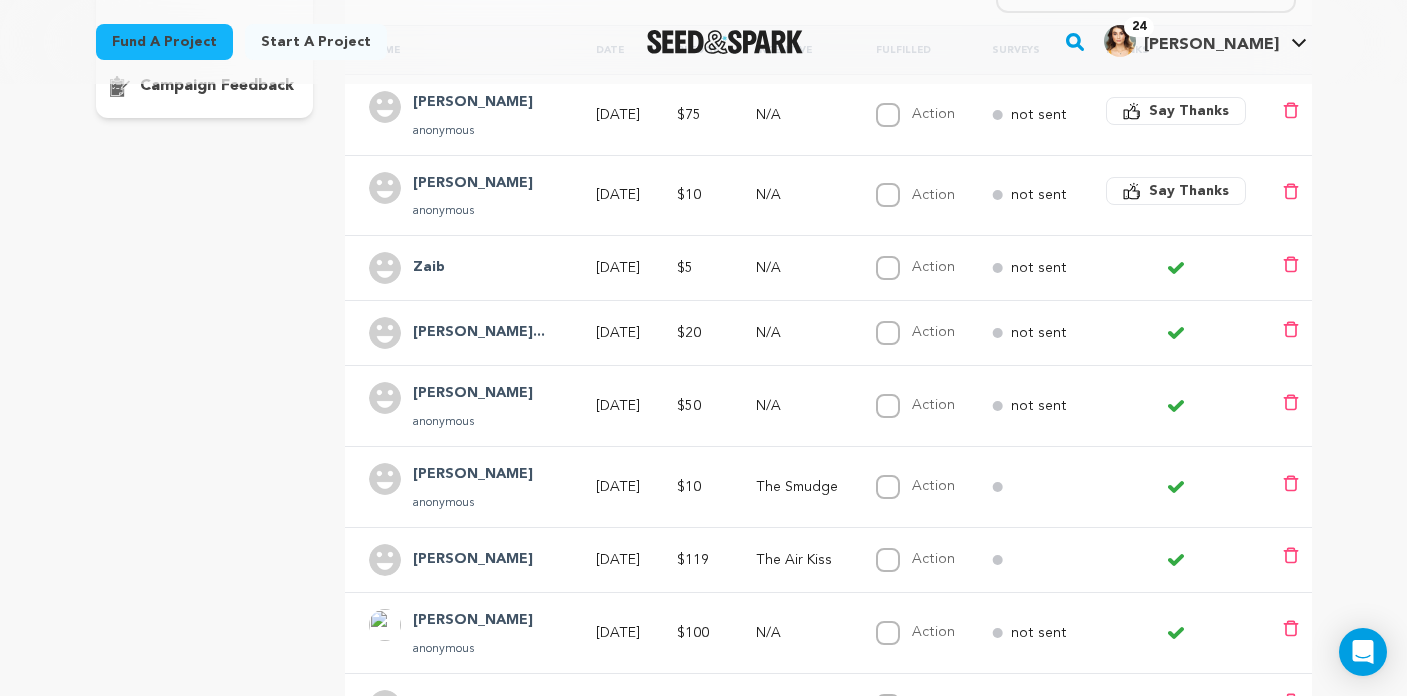 click on "[PERSON_NAME]" at bounding box center [473, 184] 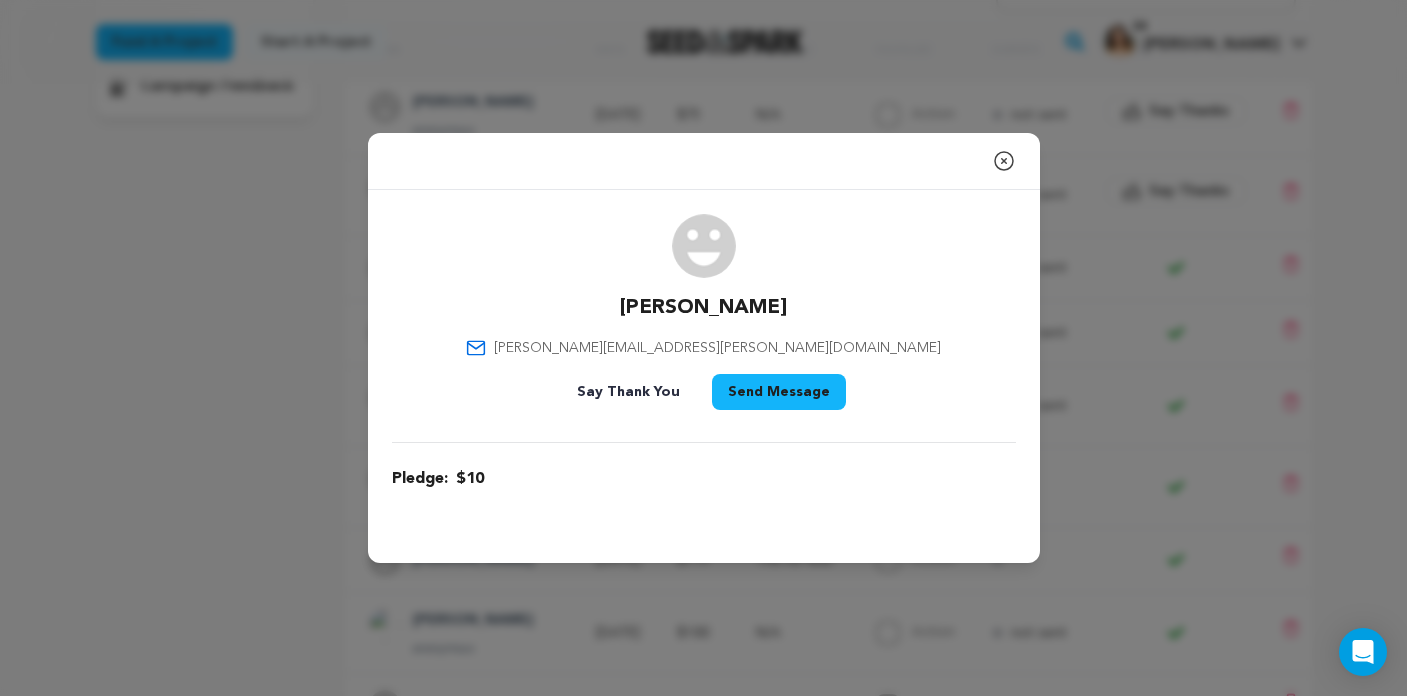 click 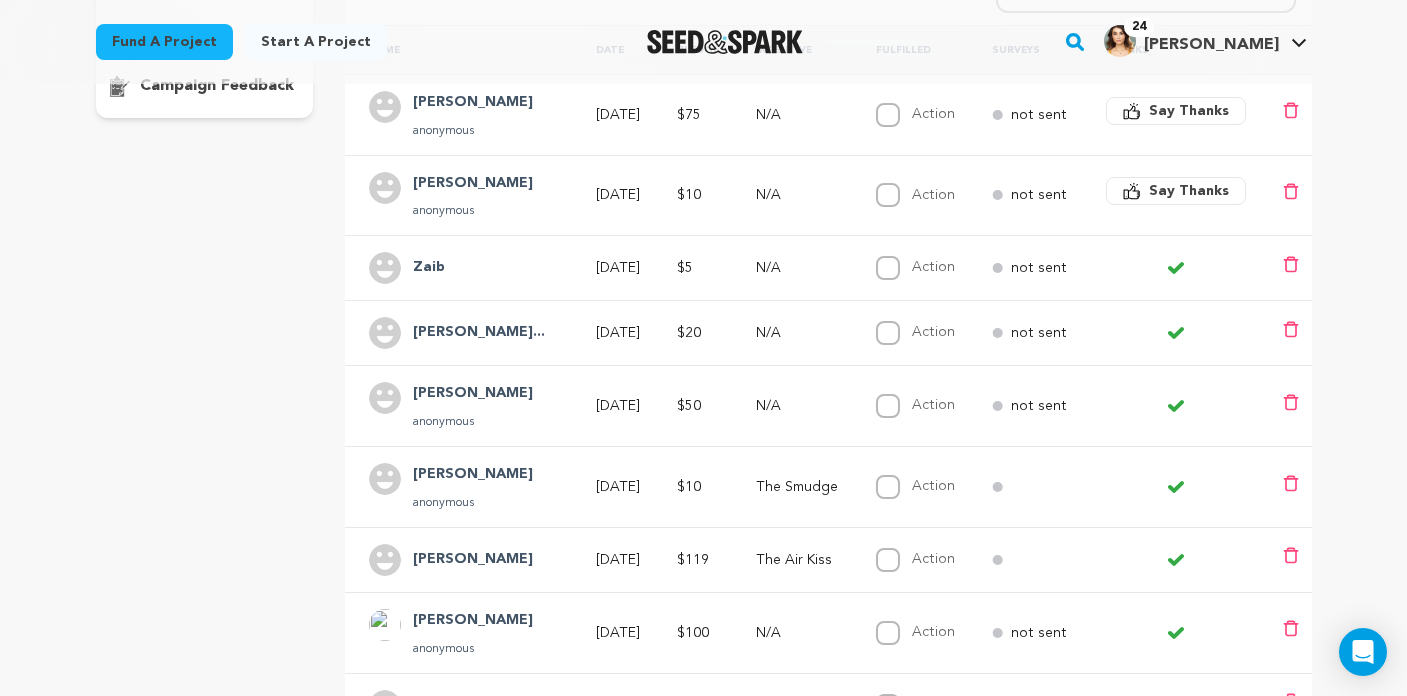 click on "Say Thanks" at bounding box center [1189, 191] 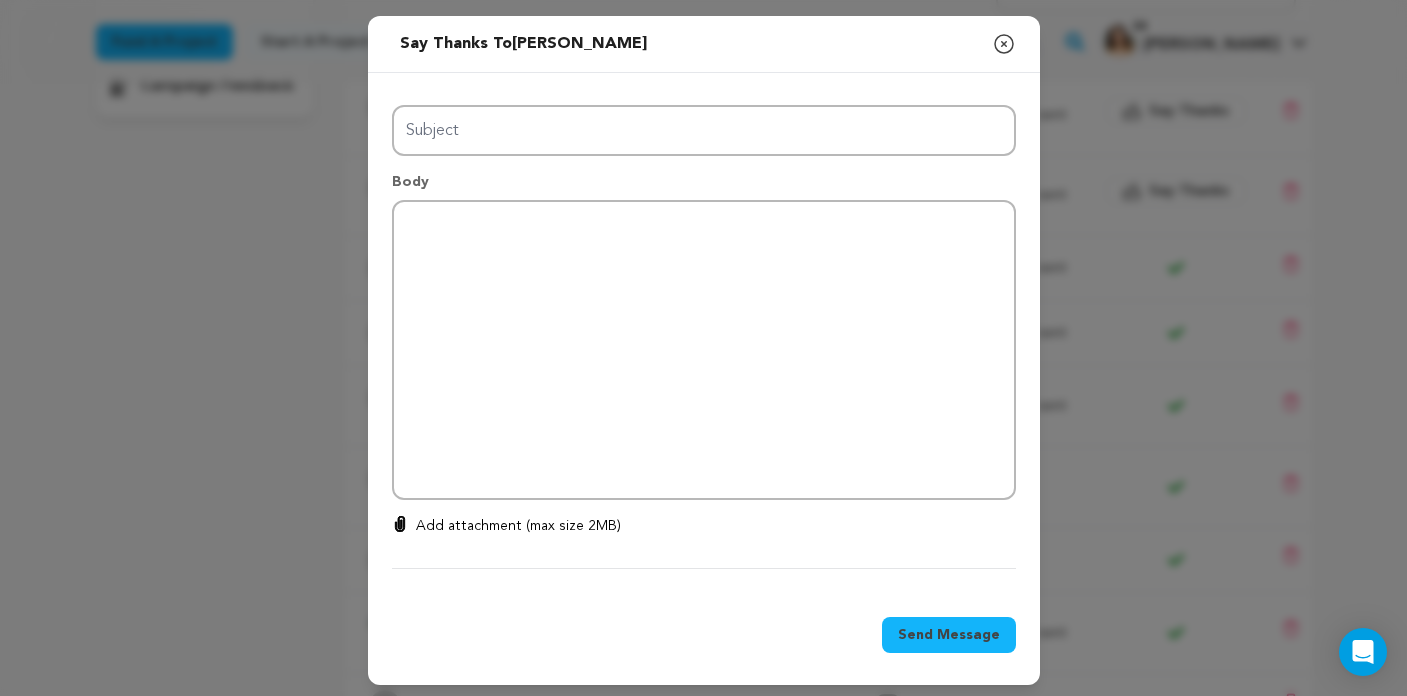 type on "Thanks for your support!" 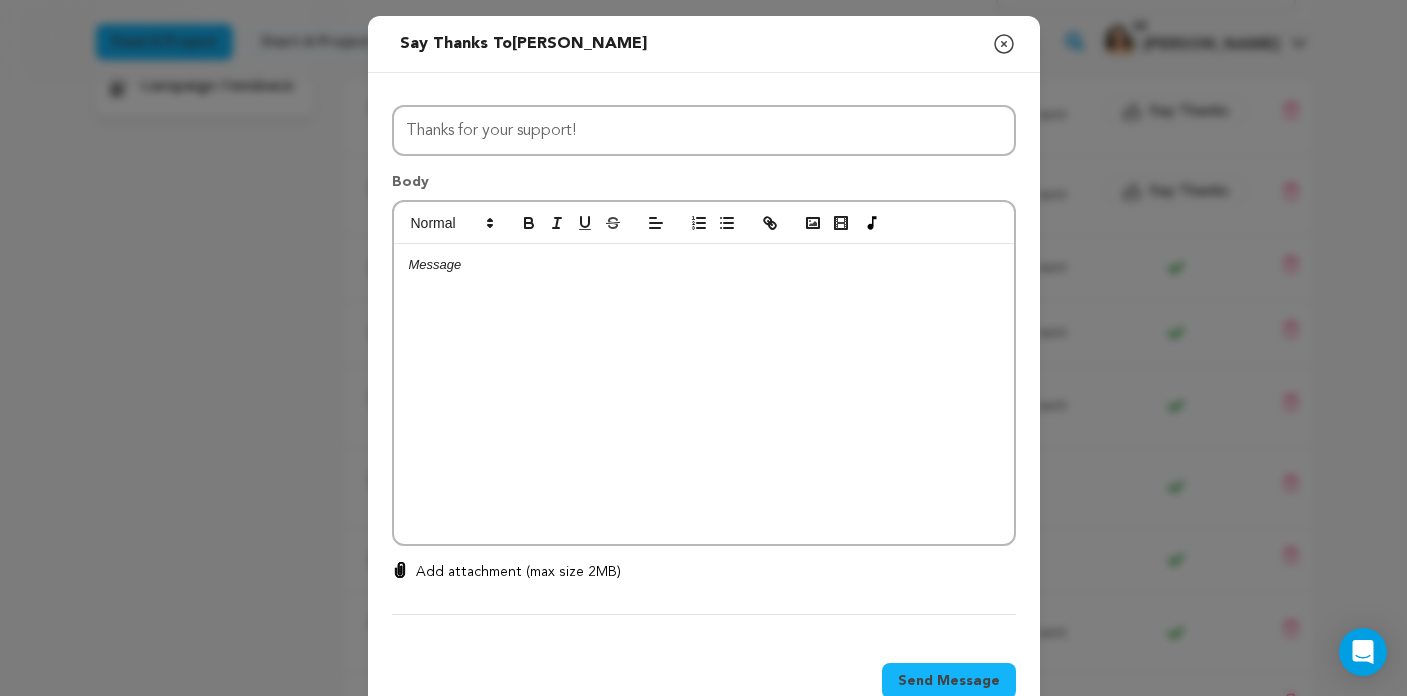 click at bounding box center (704, 394) 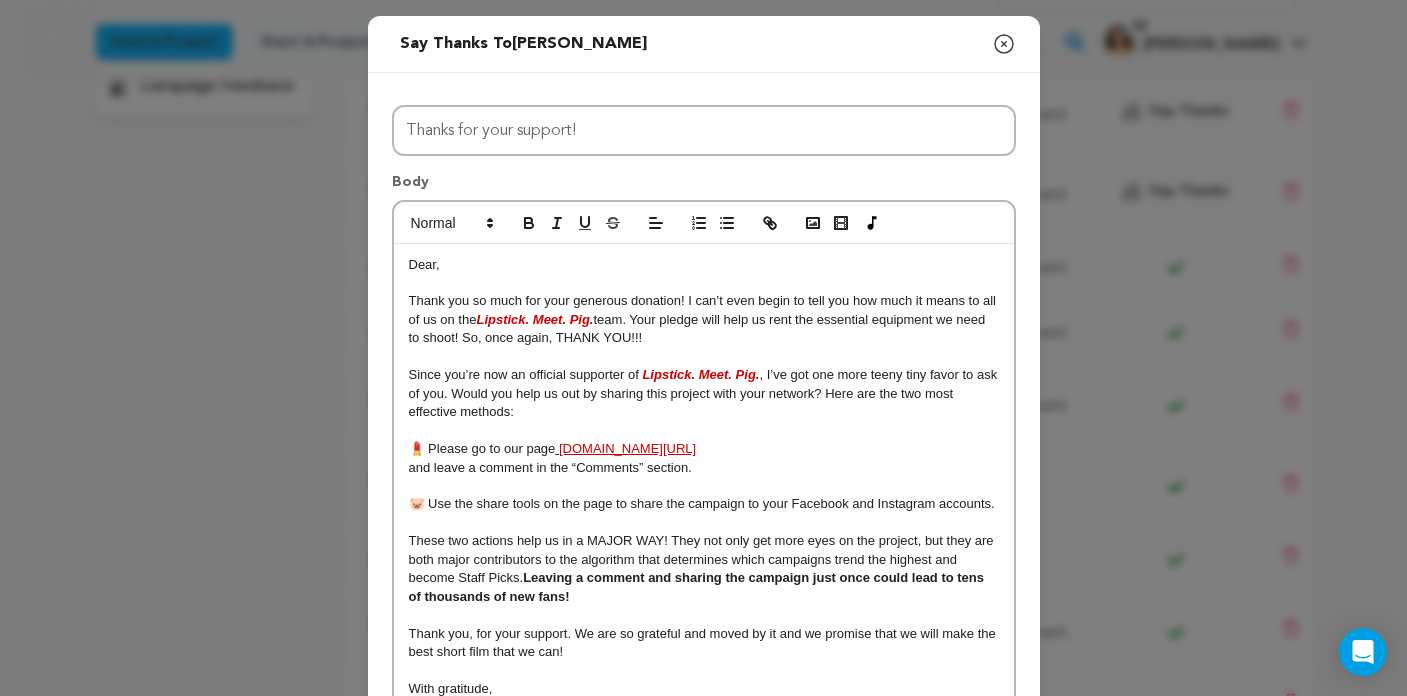 scroll, scrollTop: 19, scrollLeft: 0, axis: vertical 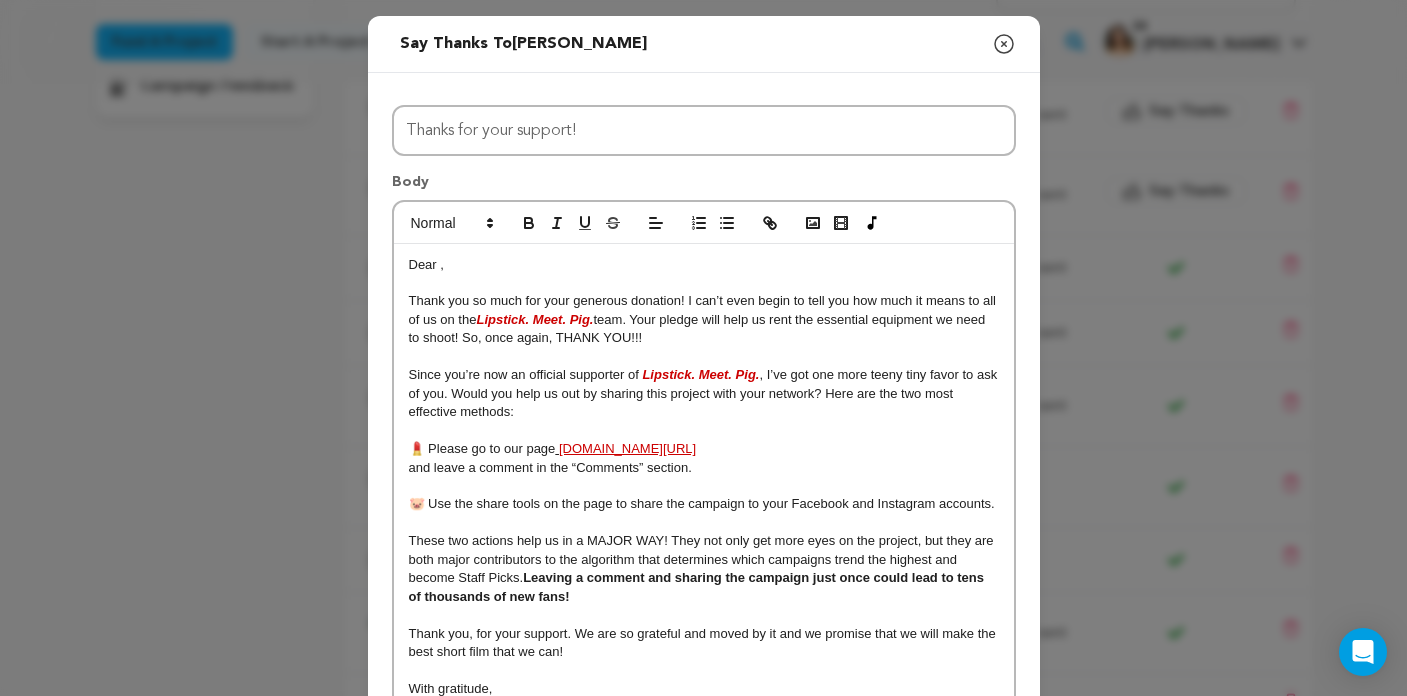 type 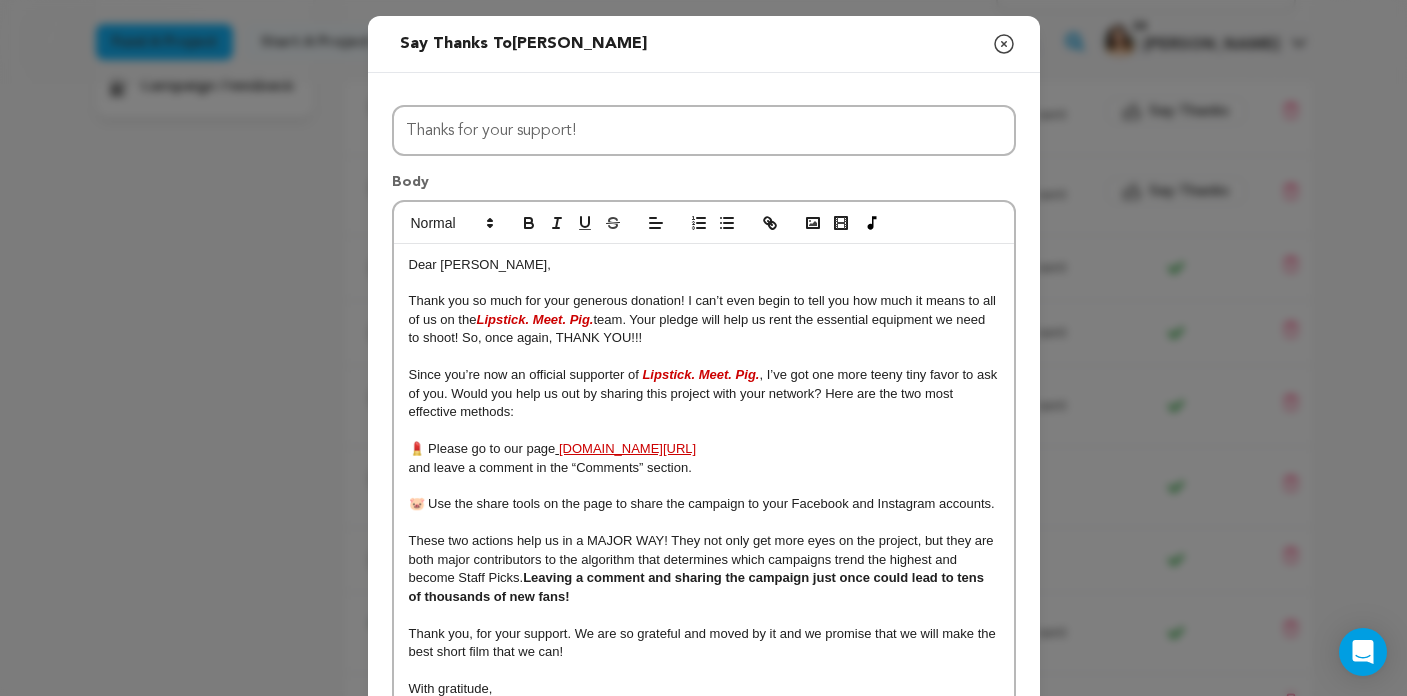 scroll, scrollTop: 103, scrollLeft: 0, axis: vertical 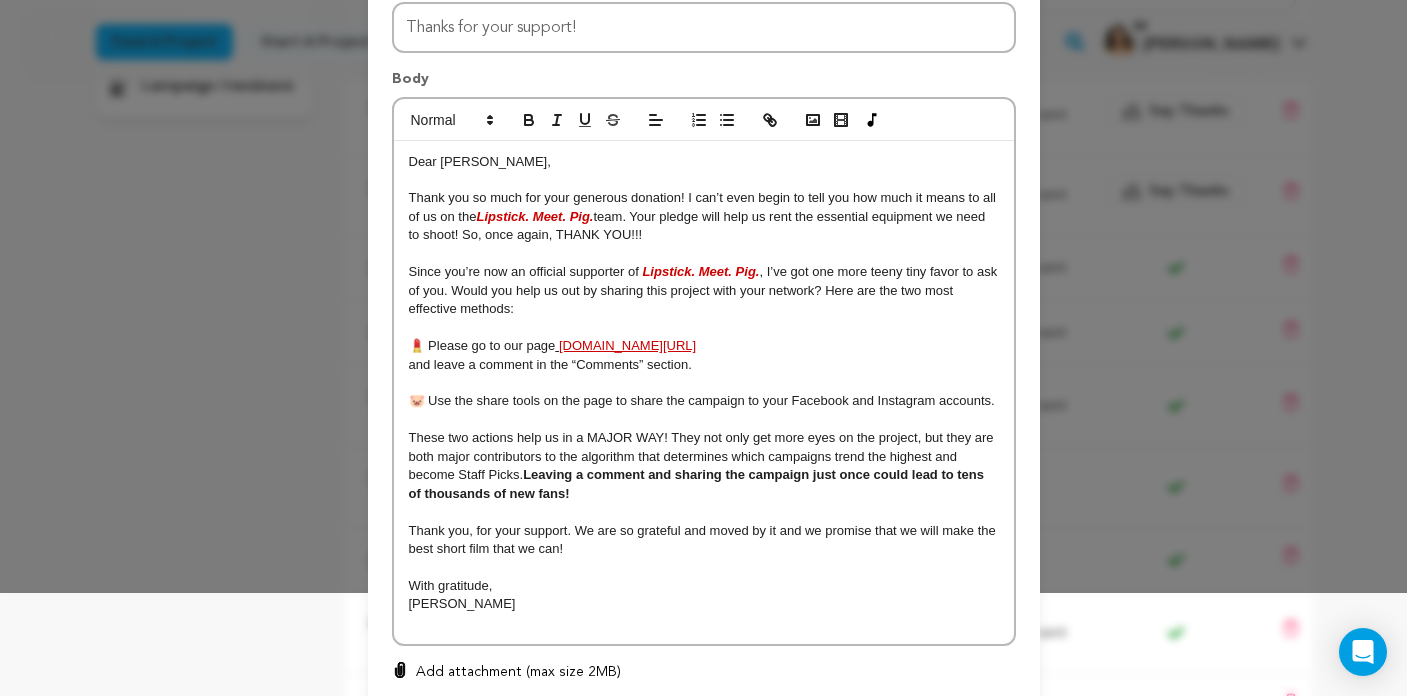 click on "Thank you, for your support. We are so grateful and moved by it and we promise that we will make the best short film that we can!" at bounding box center [704, 539] 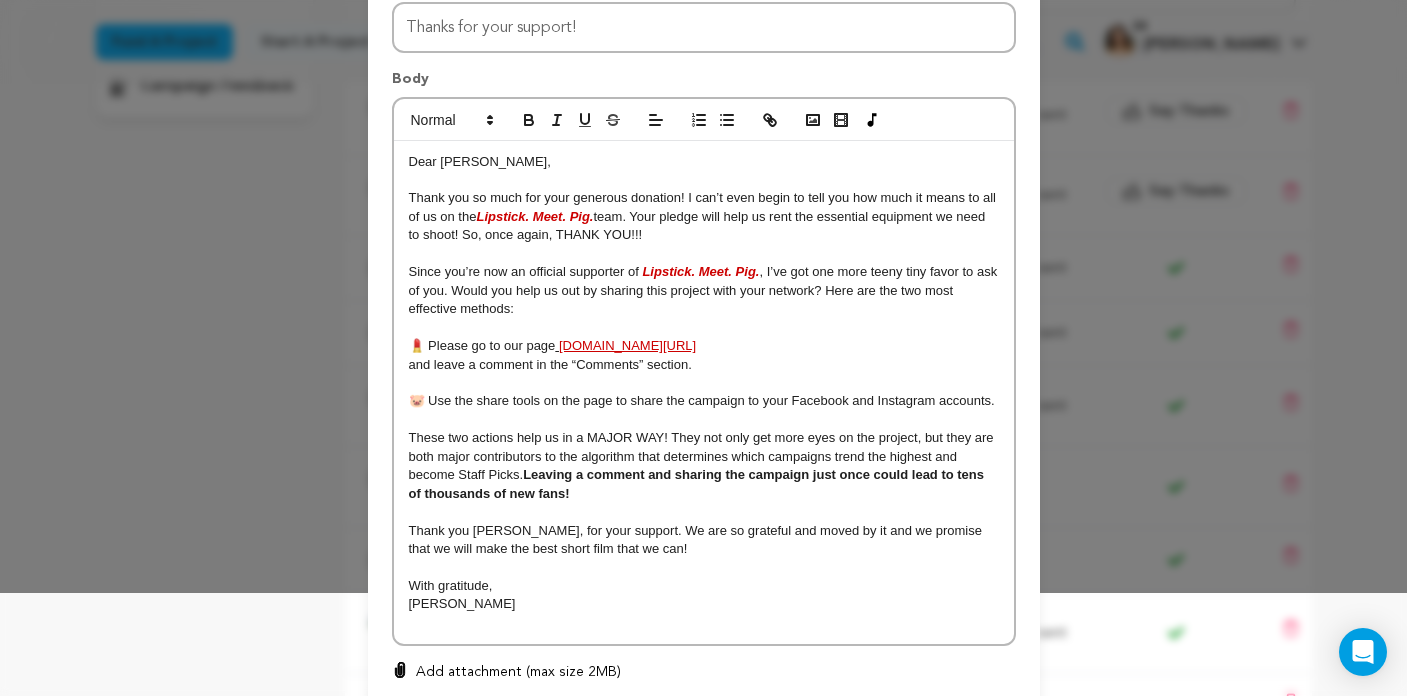 click at bounding box center (704, 568) 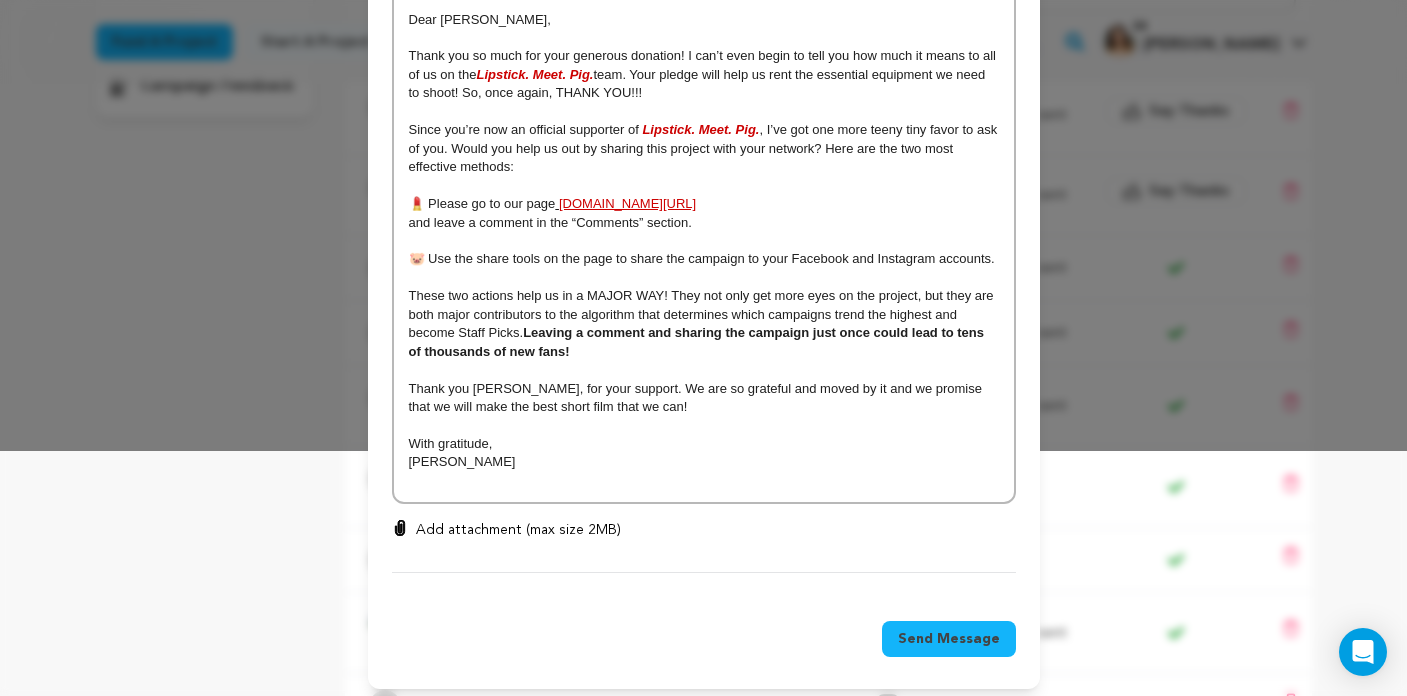 scroll, scrollTop: 244, scrollLeft: 0, axis: vertical 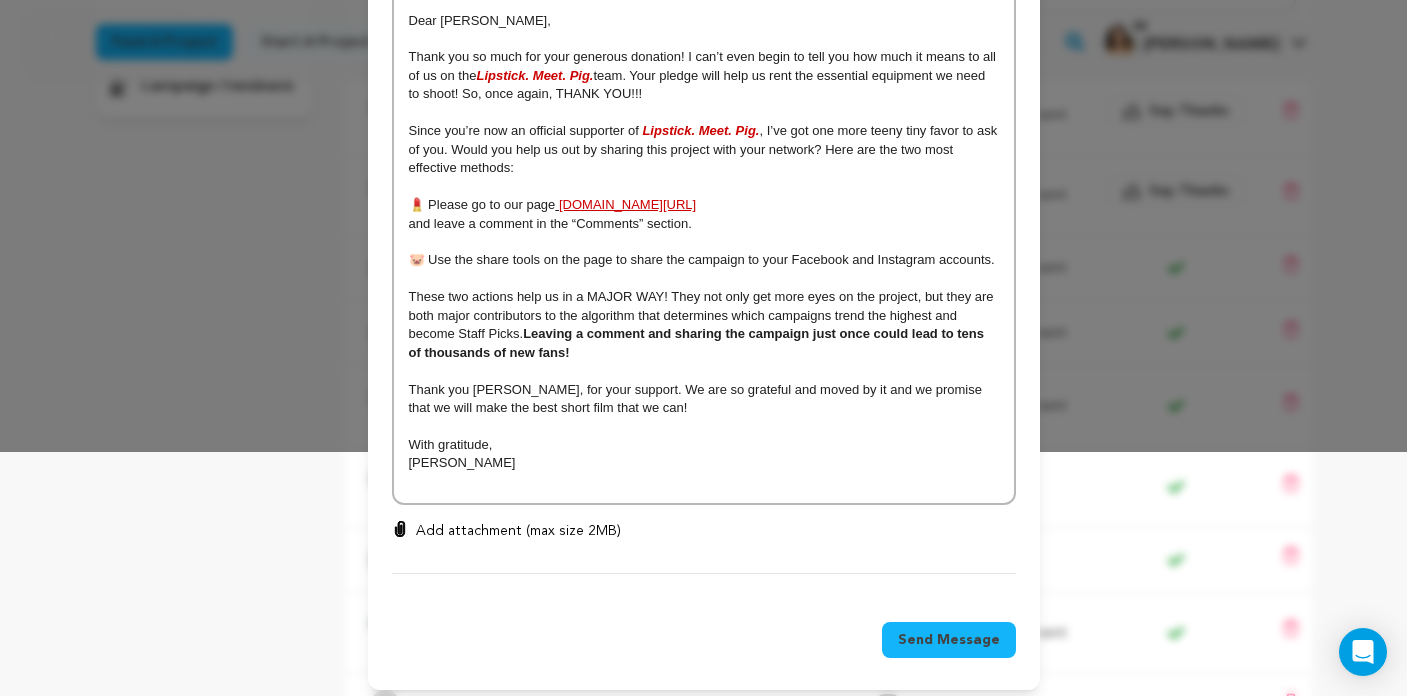 click on "Send Message" at bounding box center [949, 640] 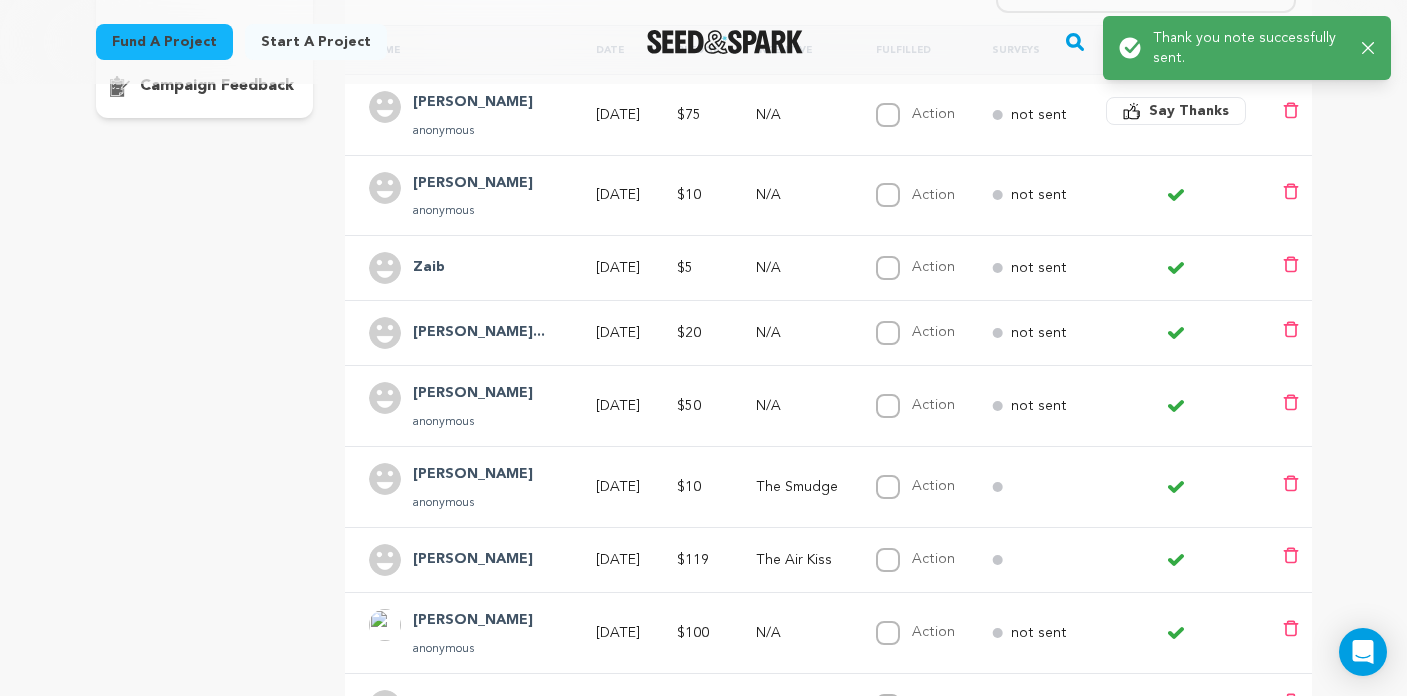 click on "Success:
Info:
Warning:
Error:
Thank you note successfully sent.
Close notification" at bounding box center (1247, 48) 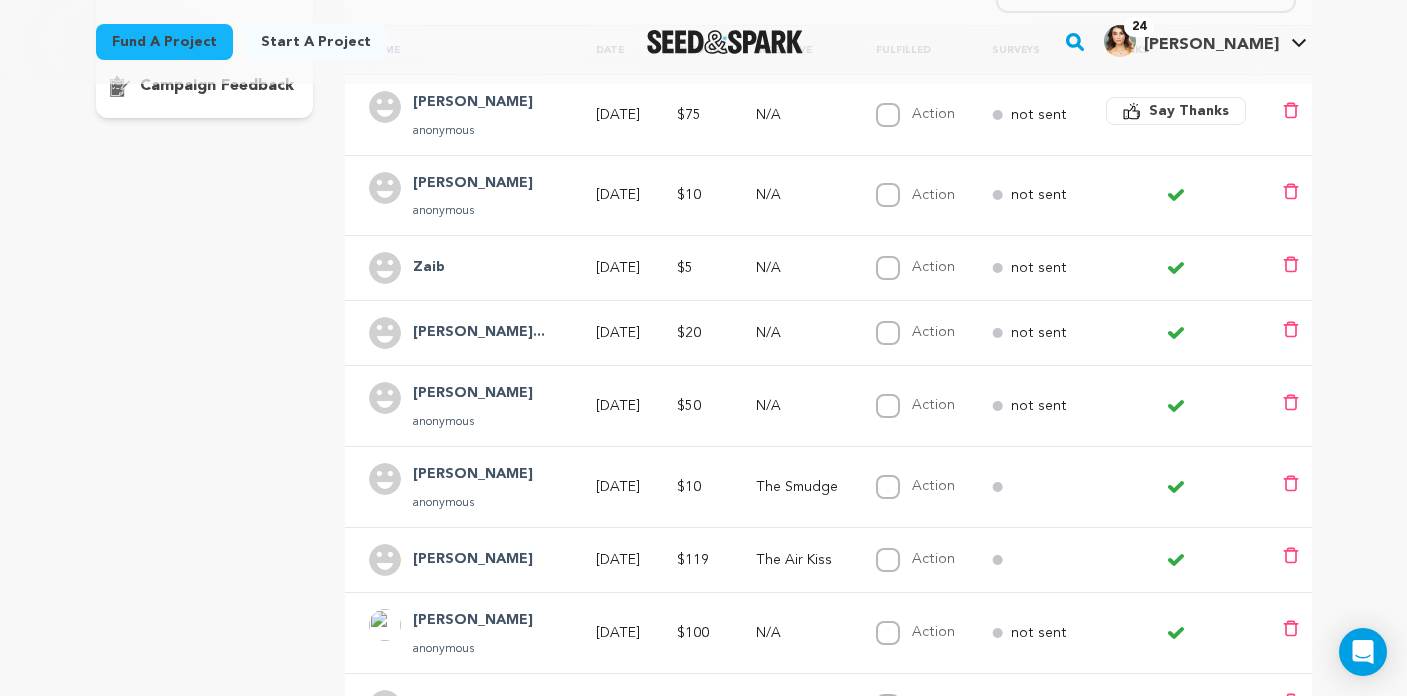click on "Success:
Info:
Warning:
Error:
Thank you note successfully sent.
Close notification" at bounding box center (703, 591) 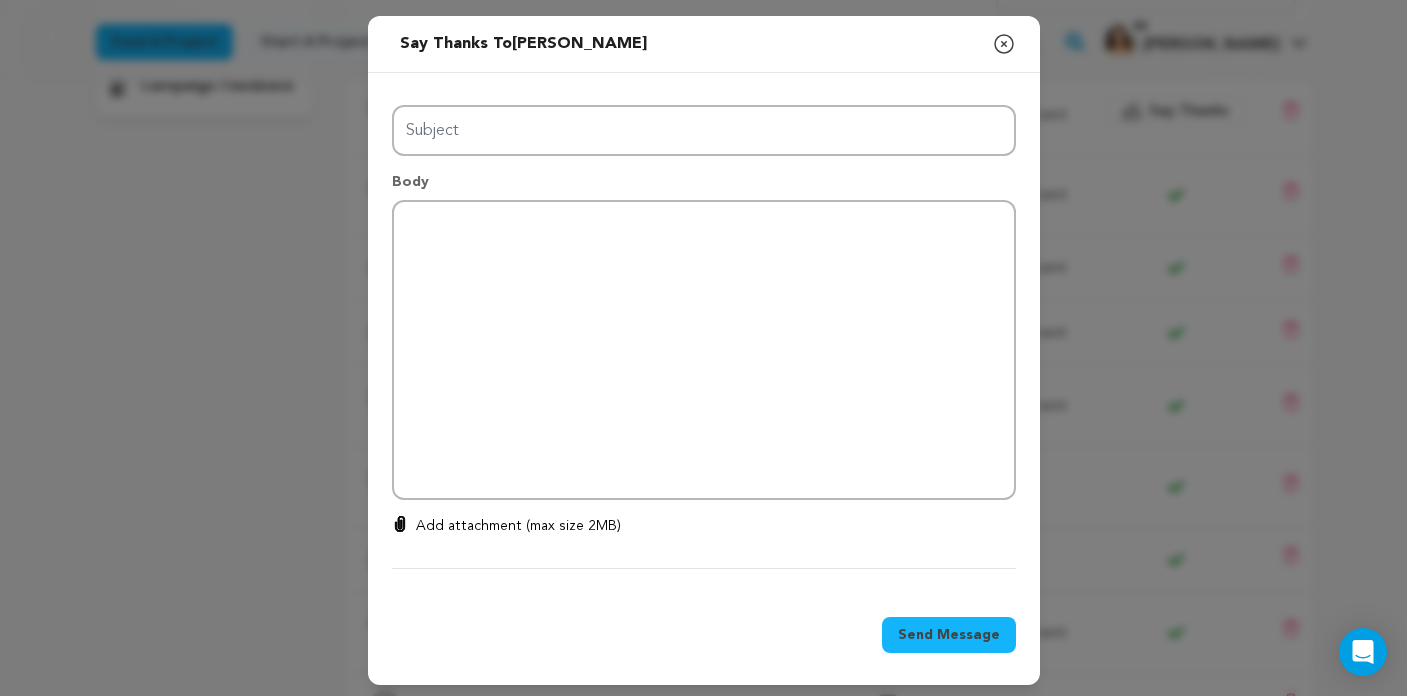 type on "Thanks for your support!" 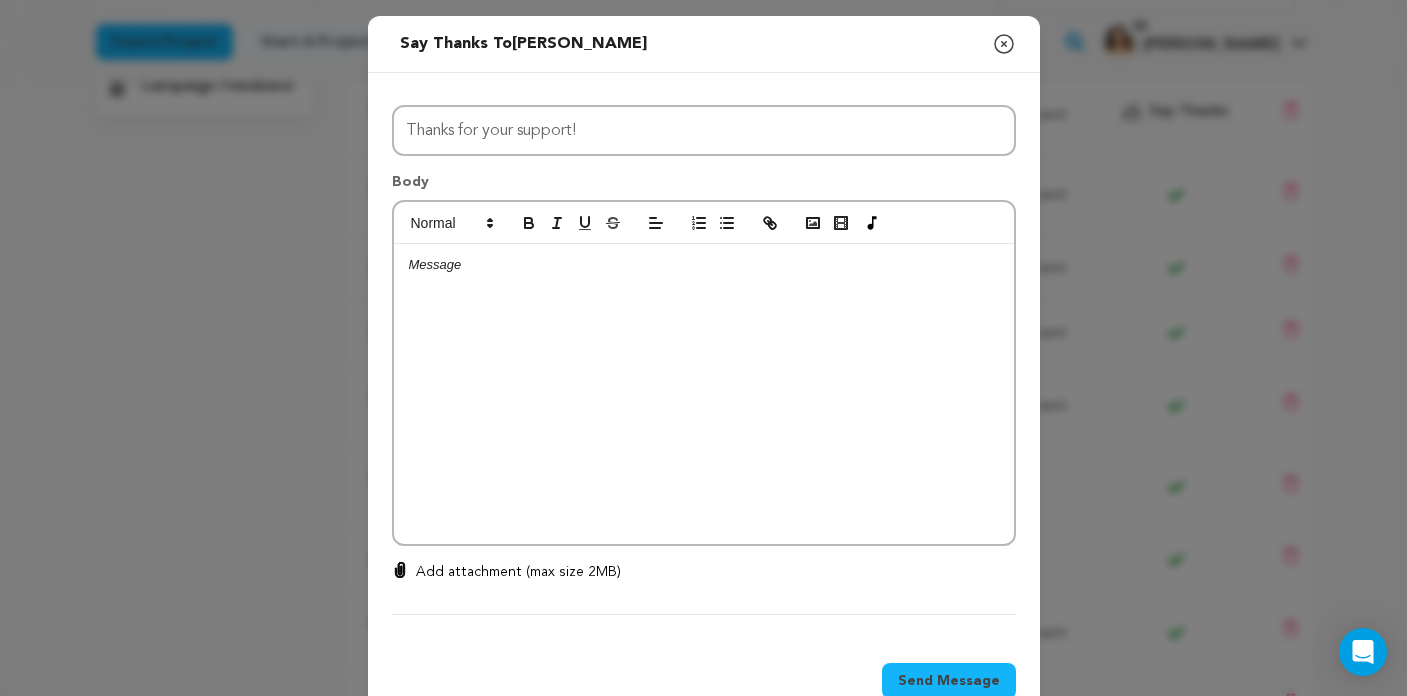 click at bounding box center [704, 394] 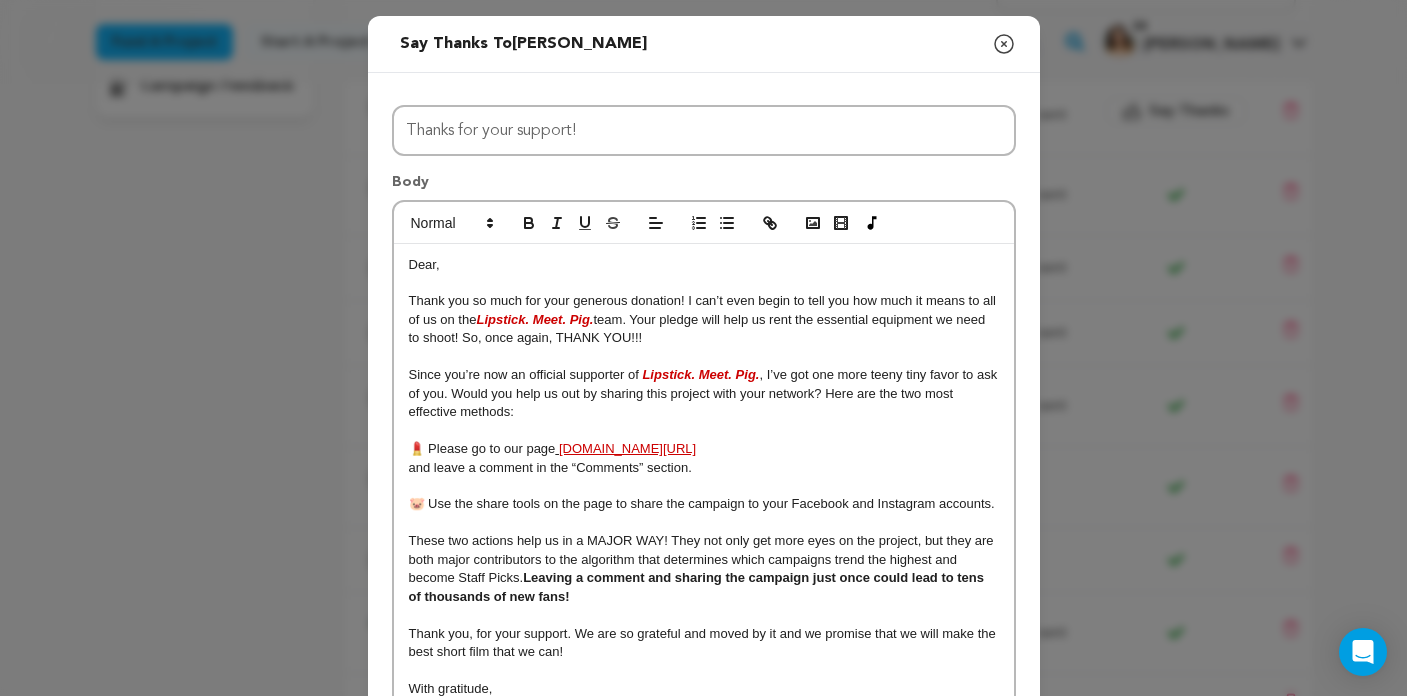 click on "Dear," at bounding box center (424, 264) 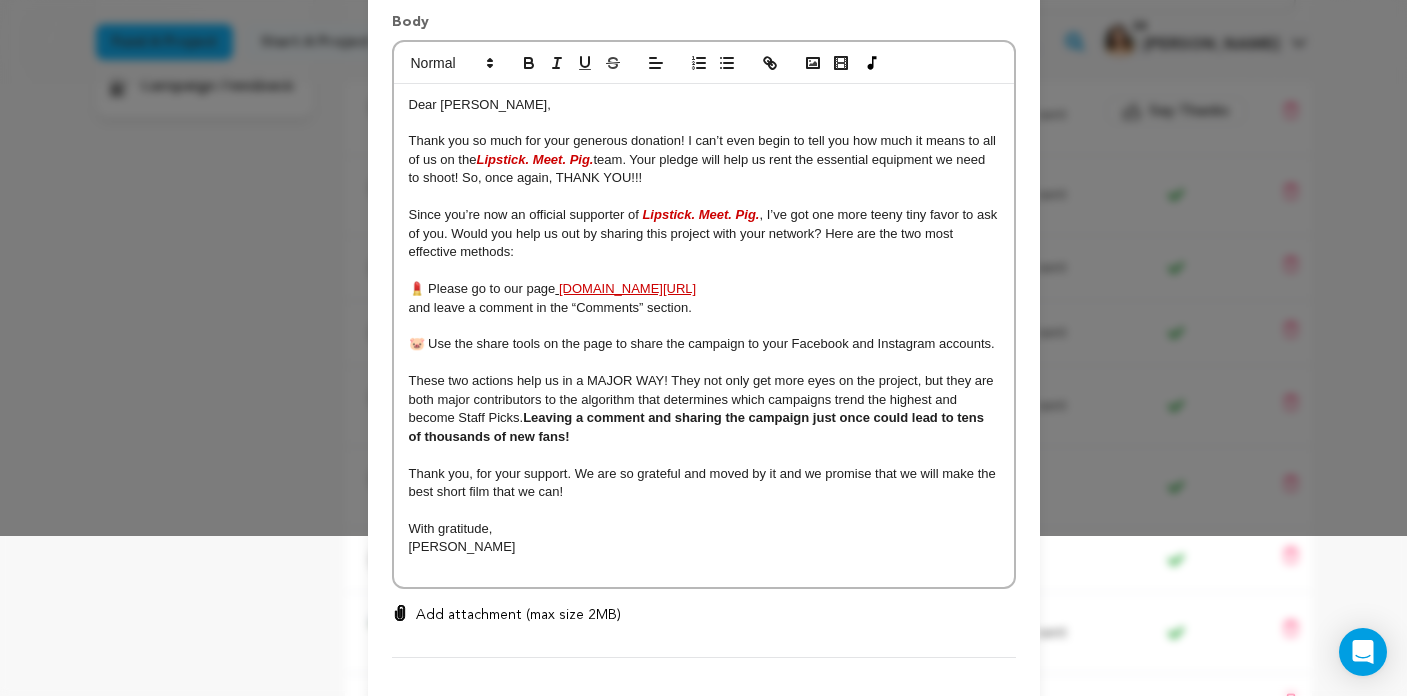 scroll, scrollTop: 162, scrollLeft: 0, axis: vertical 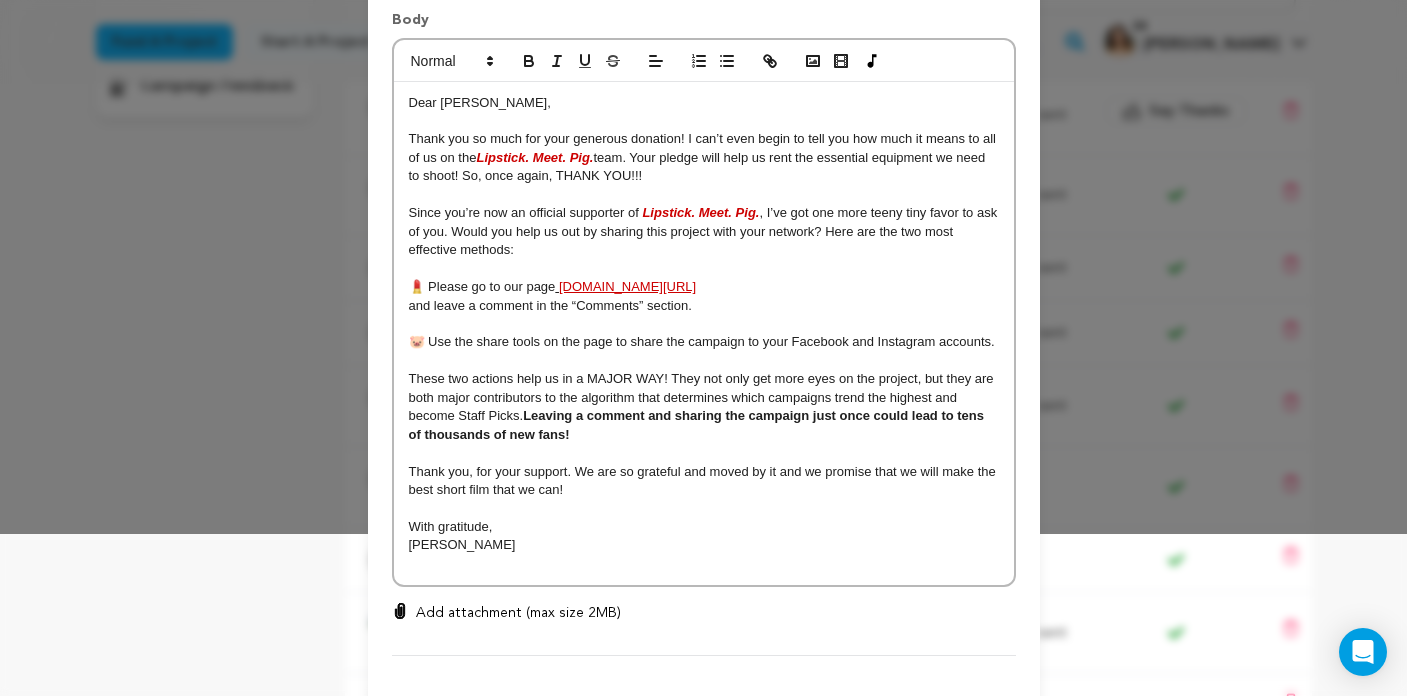 drag, startPoint x: 469, startPoint y: 467, endPoint x: 503, endPoint y: 465, distance: 34.058773 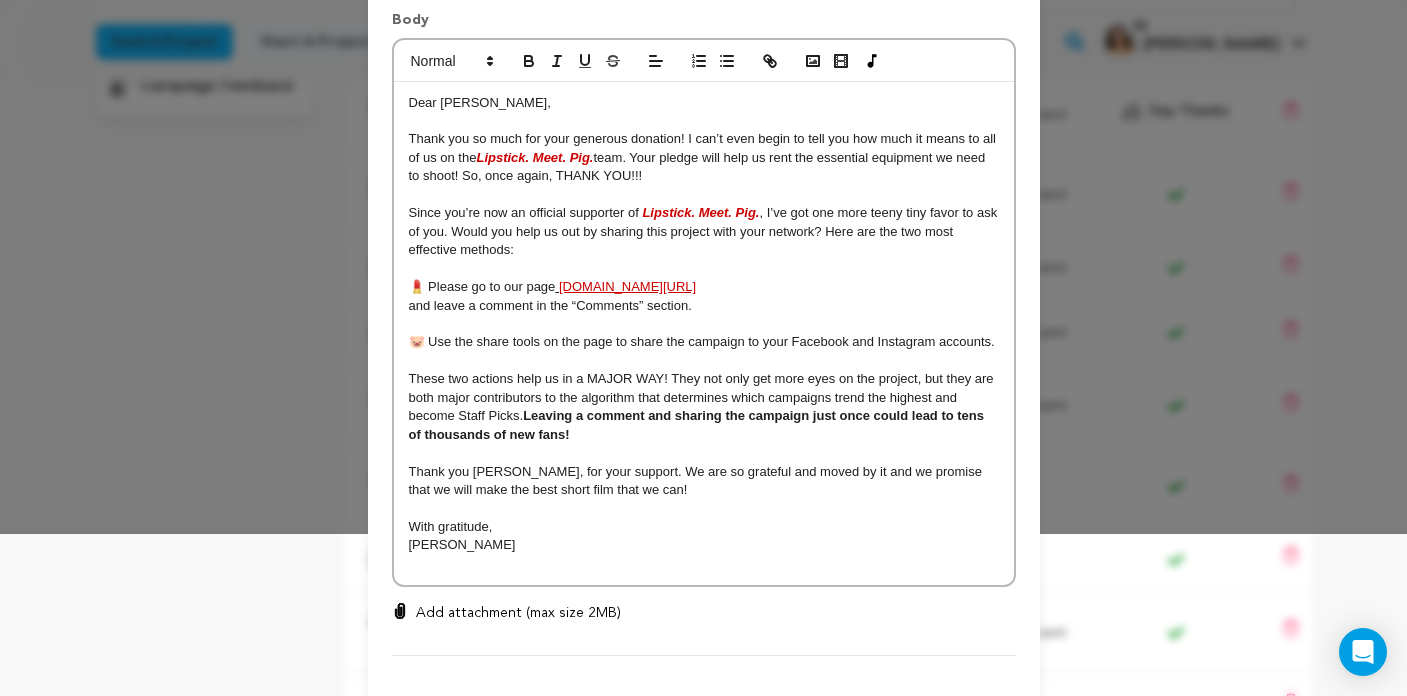 click on "With gratitude," at bounding box center (704, 527) 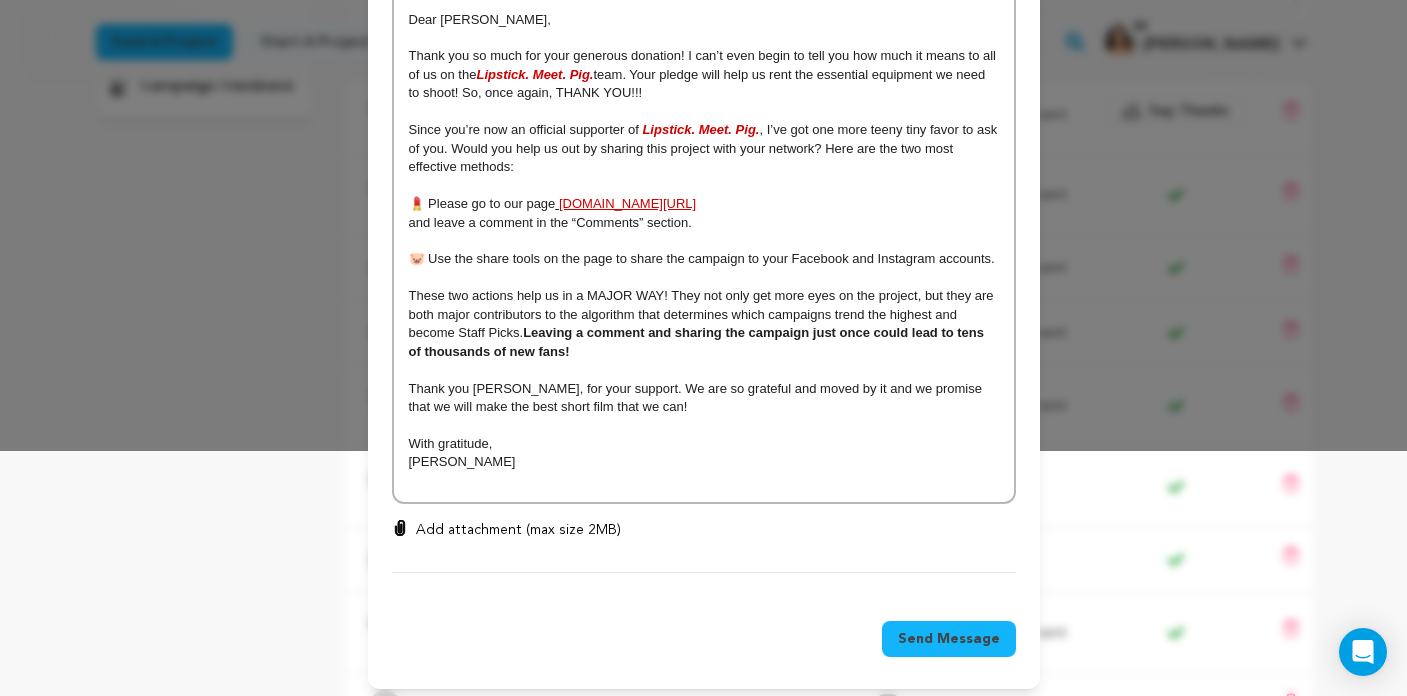 scroll, scrollTop: 244, scrollLeft: 0, axis: vertical 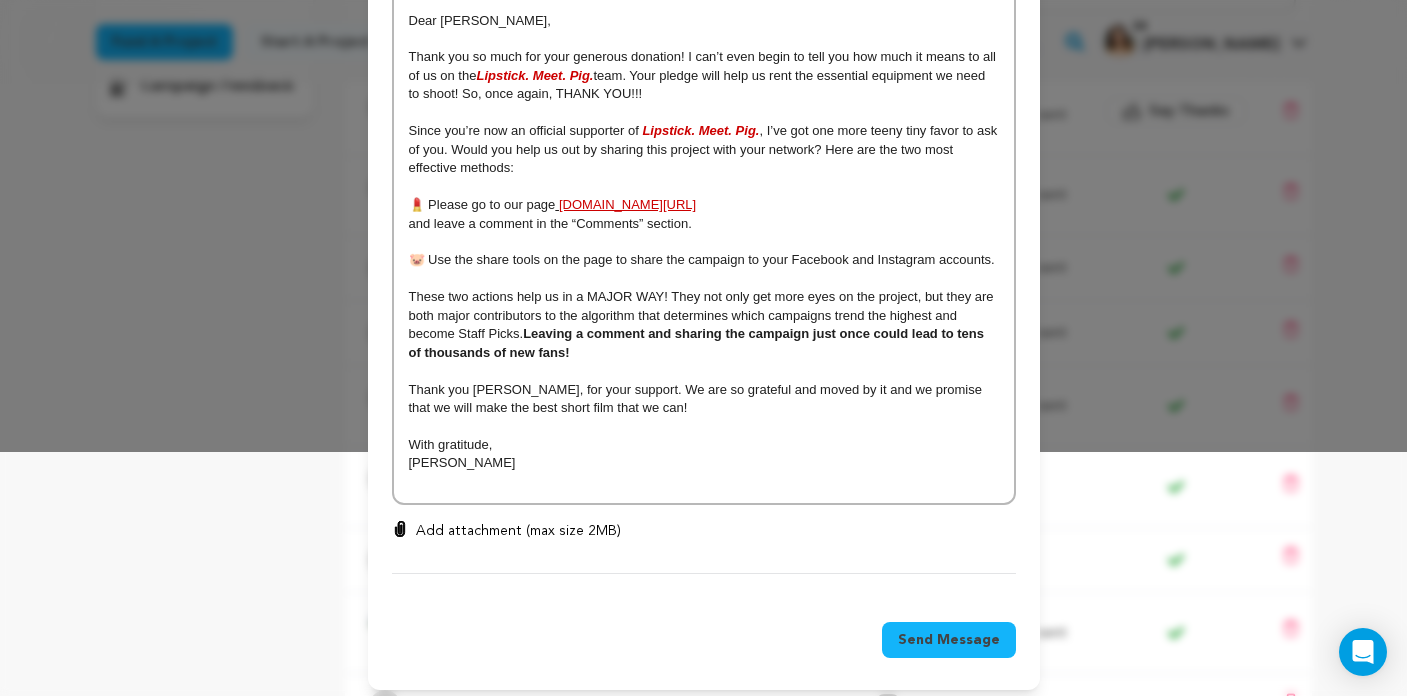 click on "Send Message" at bounding box center [949, 640] 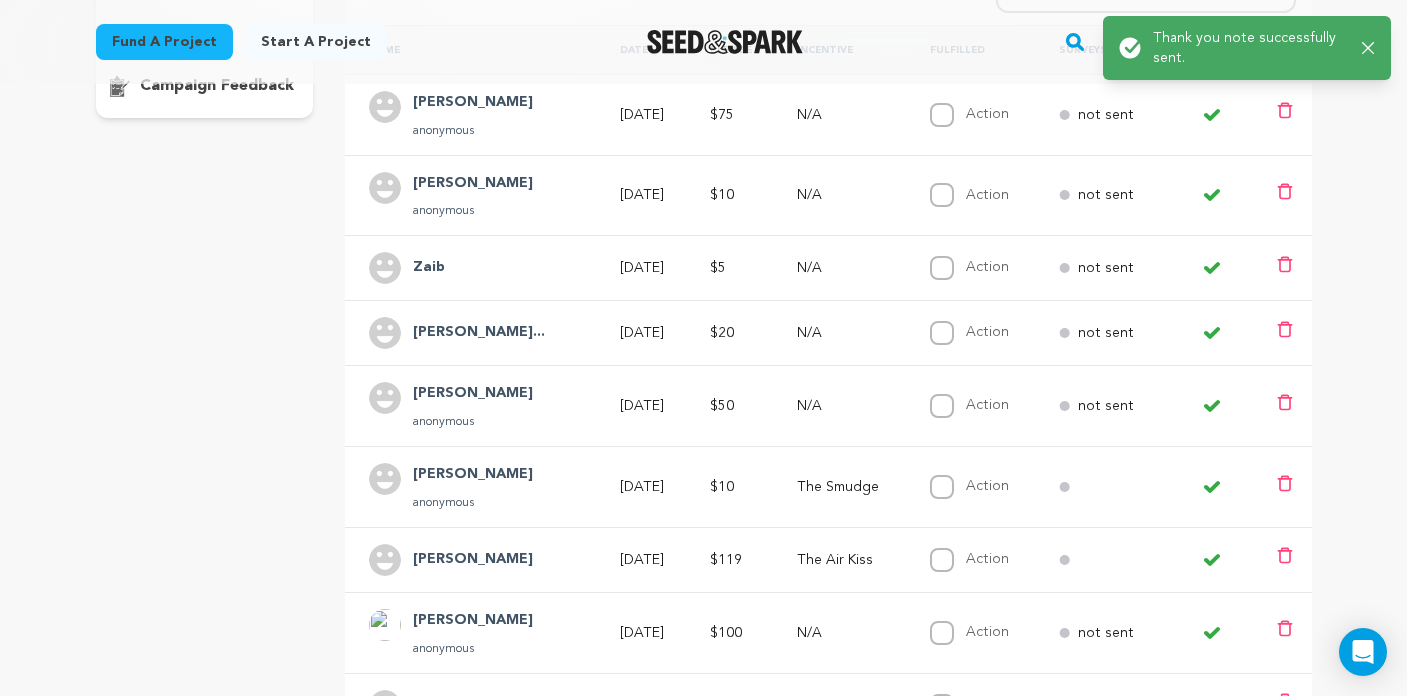 click 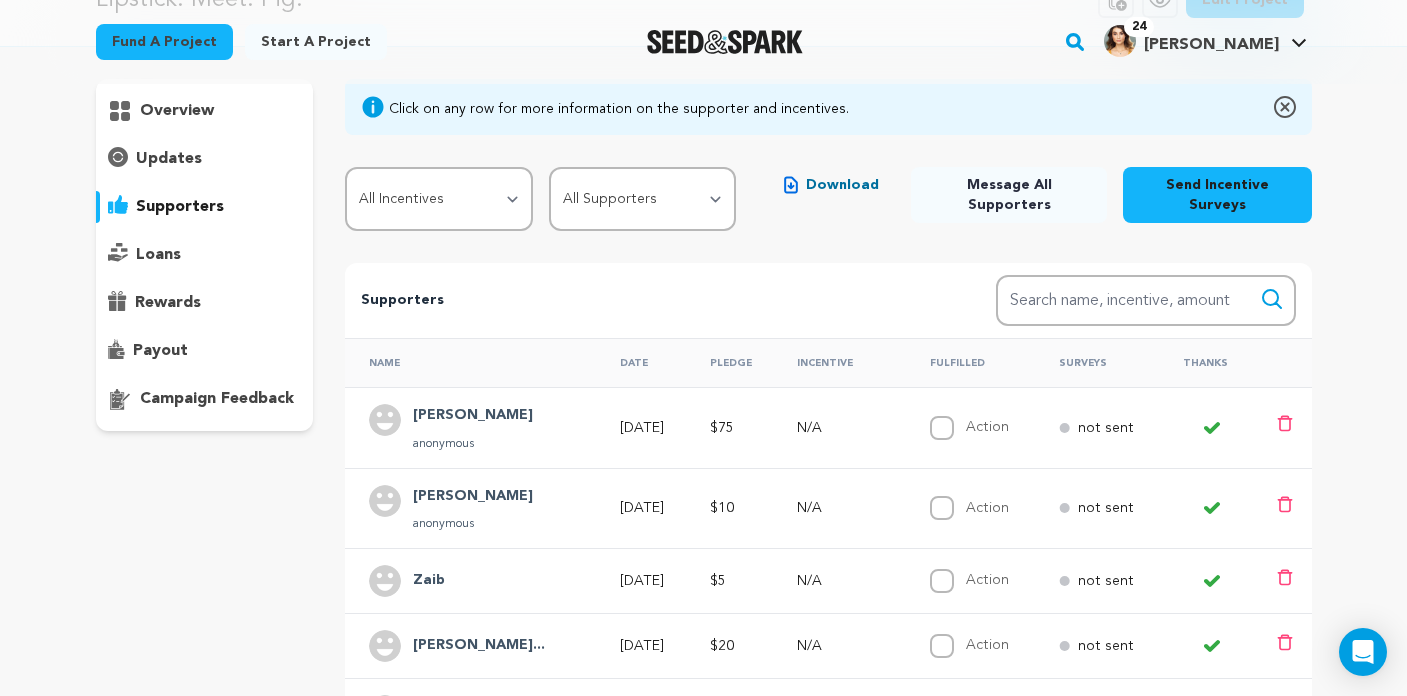 scroll, scrollTop: 130, scrollLeft: 0, axis: vertical 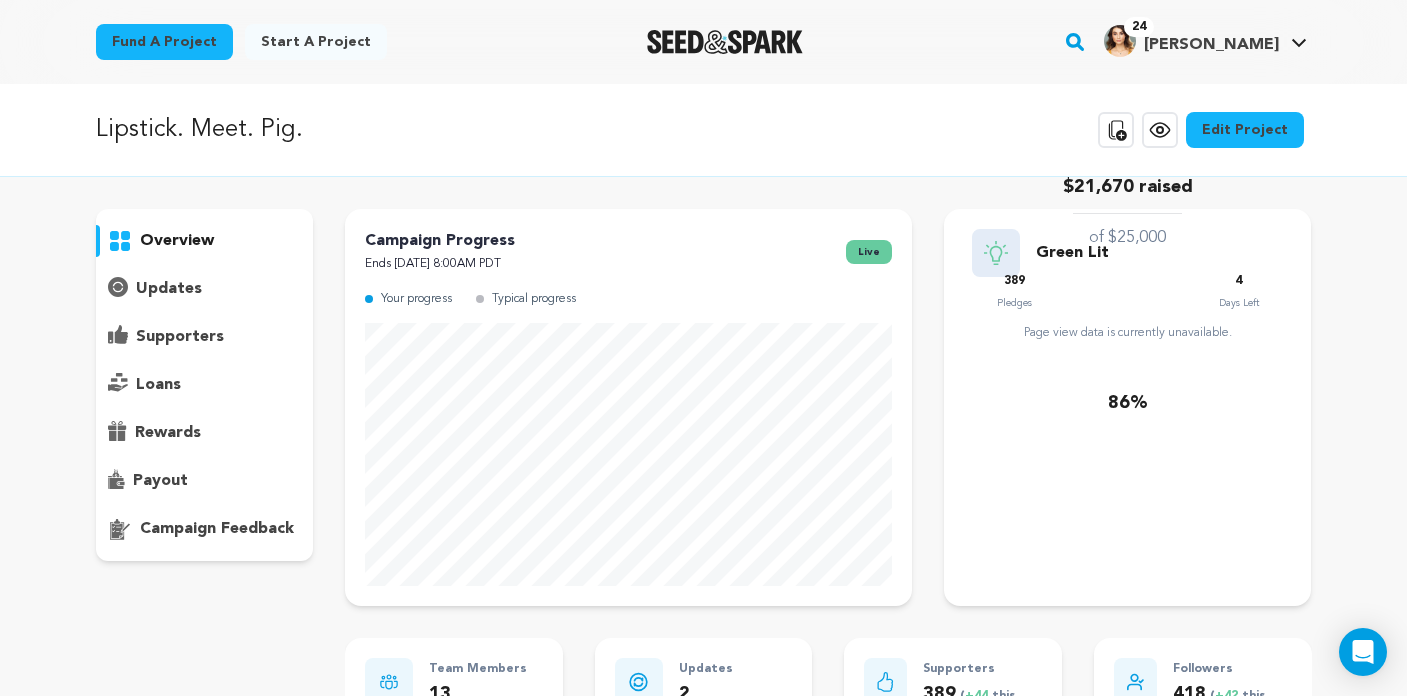 click on "overview" at bounding box center (177, 241) 